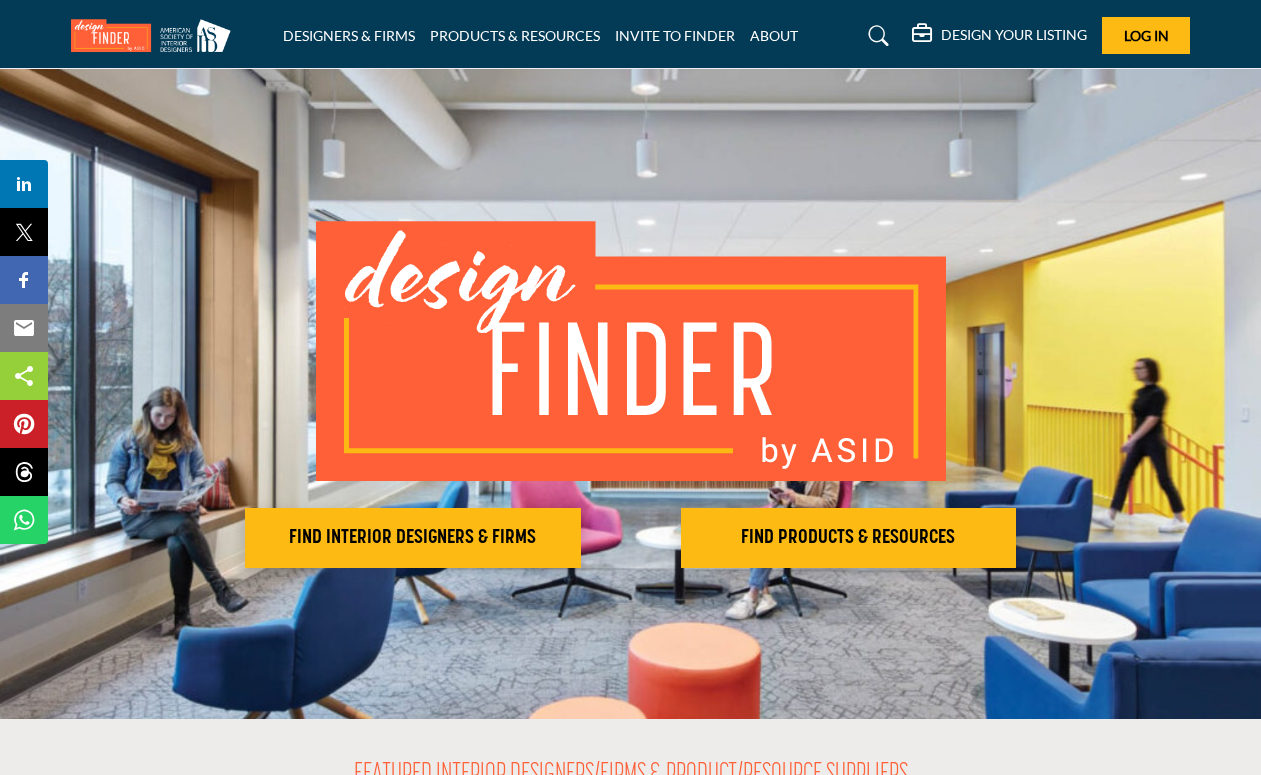scroll, scrollTop: 0, scrollLeft: 0, axis: both 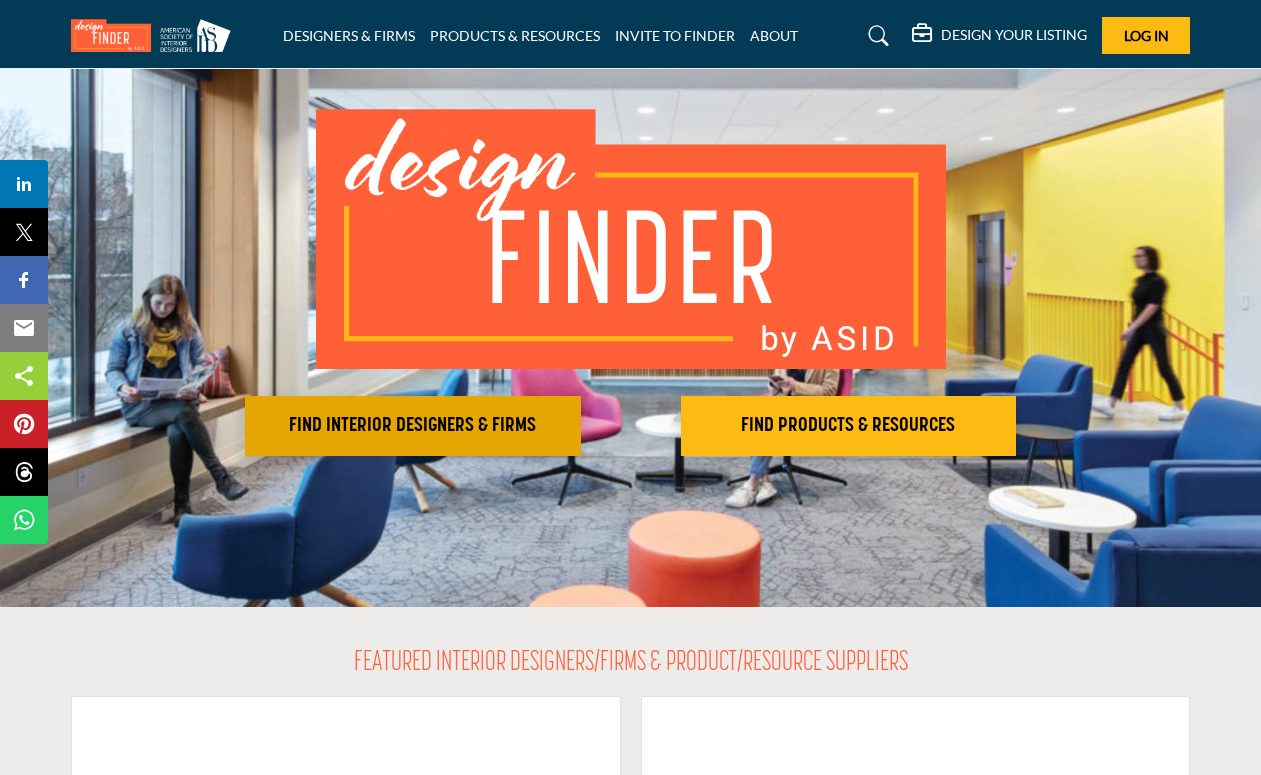 click on "FIND INTERIOR DESIGNERS & FIRMS" at bounding box center (413, 426) 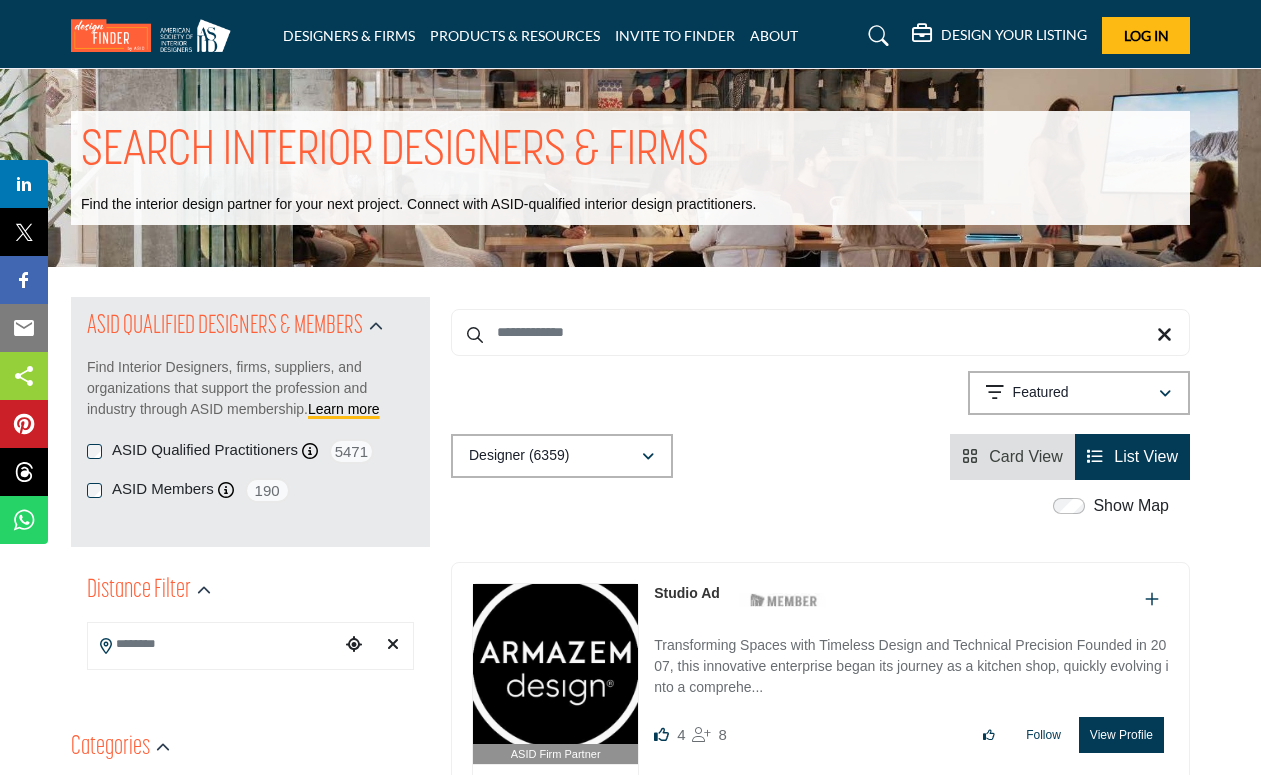 scroll, scrollTop: 0, scrollLeft: 0, axis: both 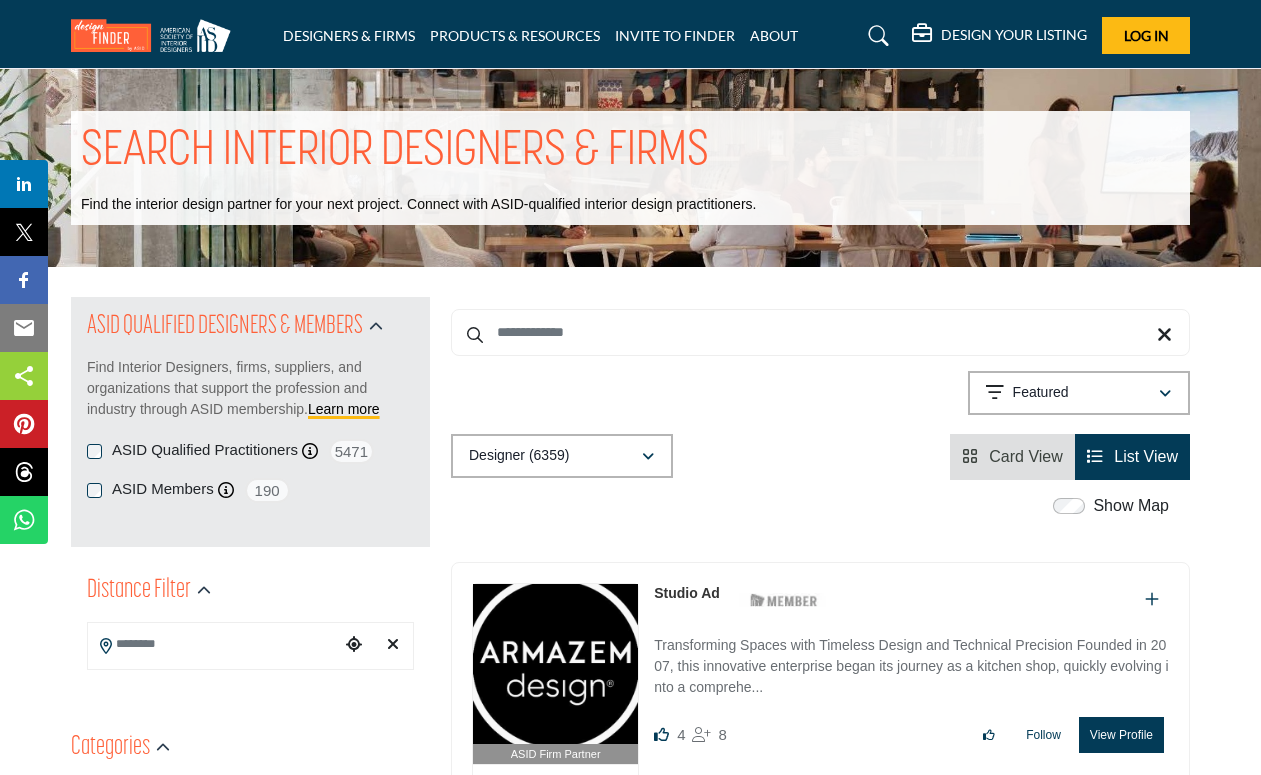 click at bounding box center (214, 644) 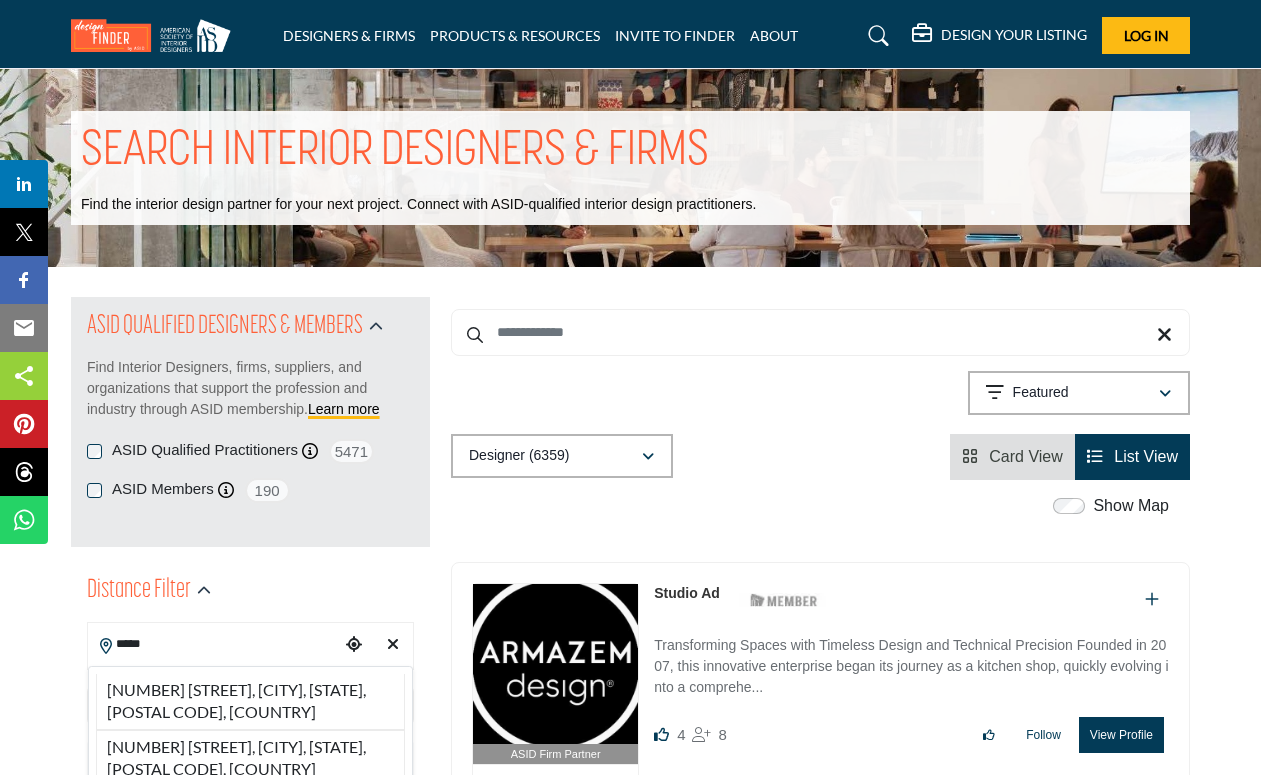 type on "*****" 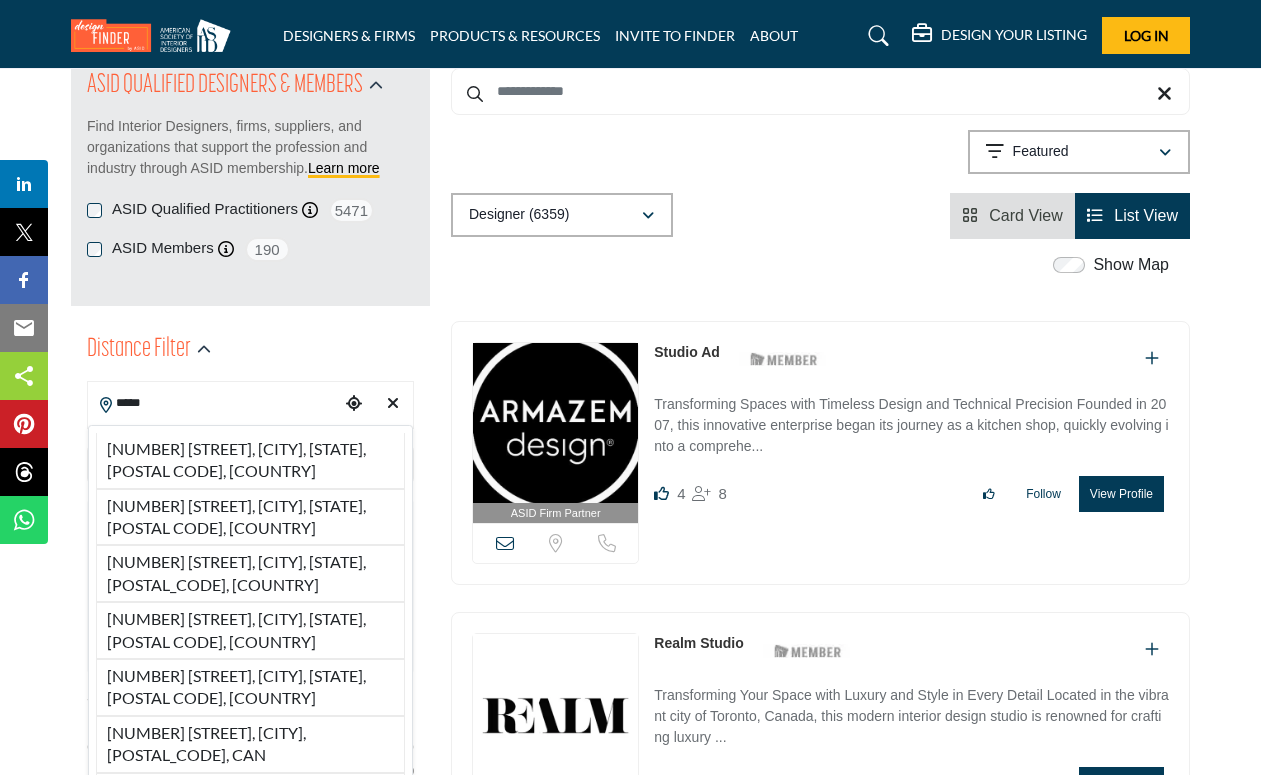 scroll, scrollTop: 245, scrollLeft: 0, axis: vertical 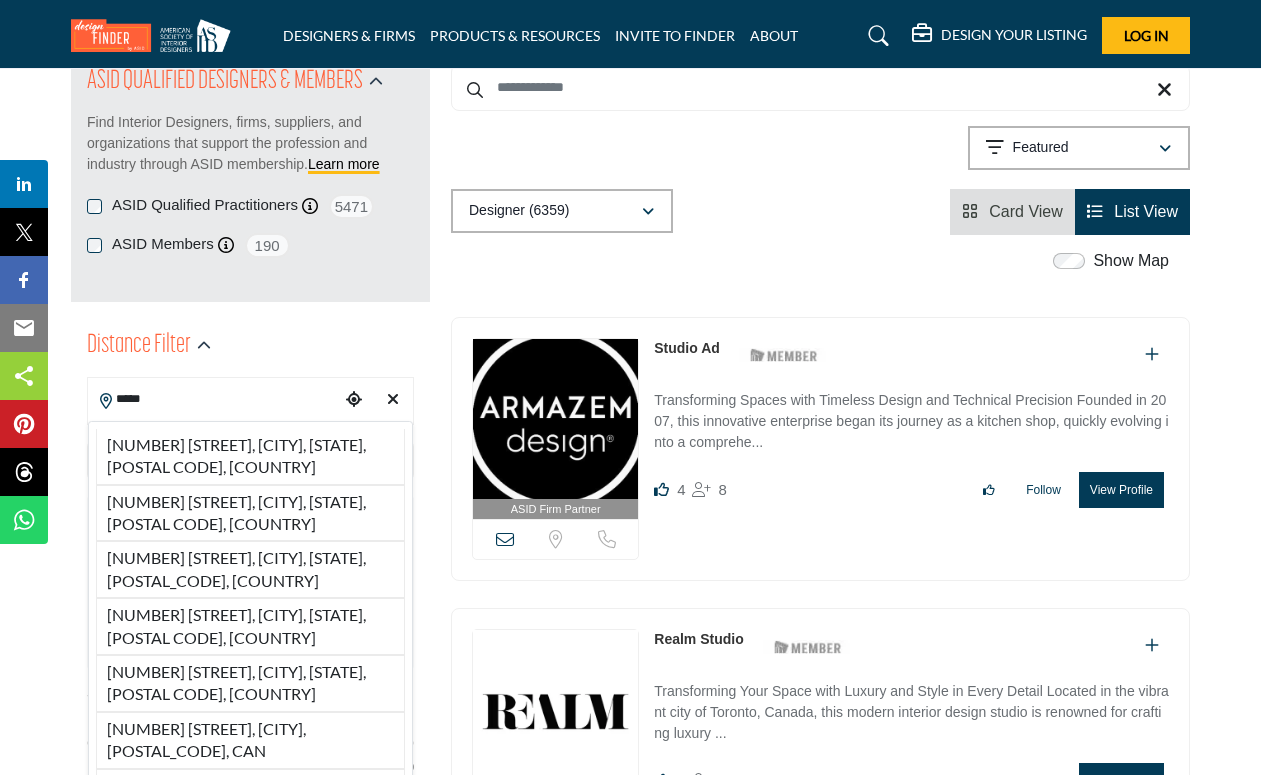 click at bounding box center [354, 399] 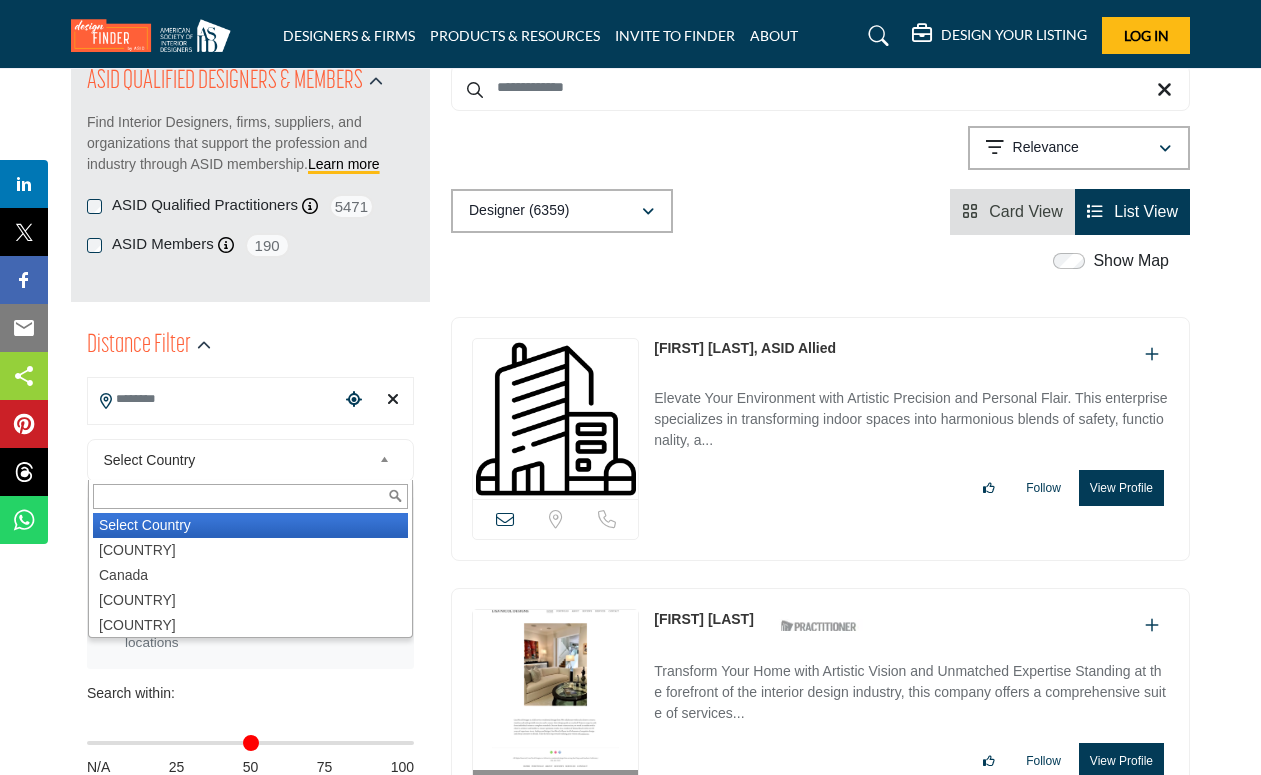 click on "Select Country" at bounding box center (238, 460) 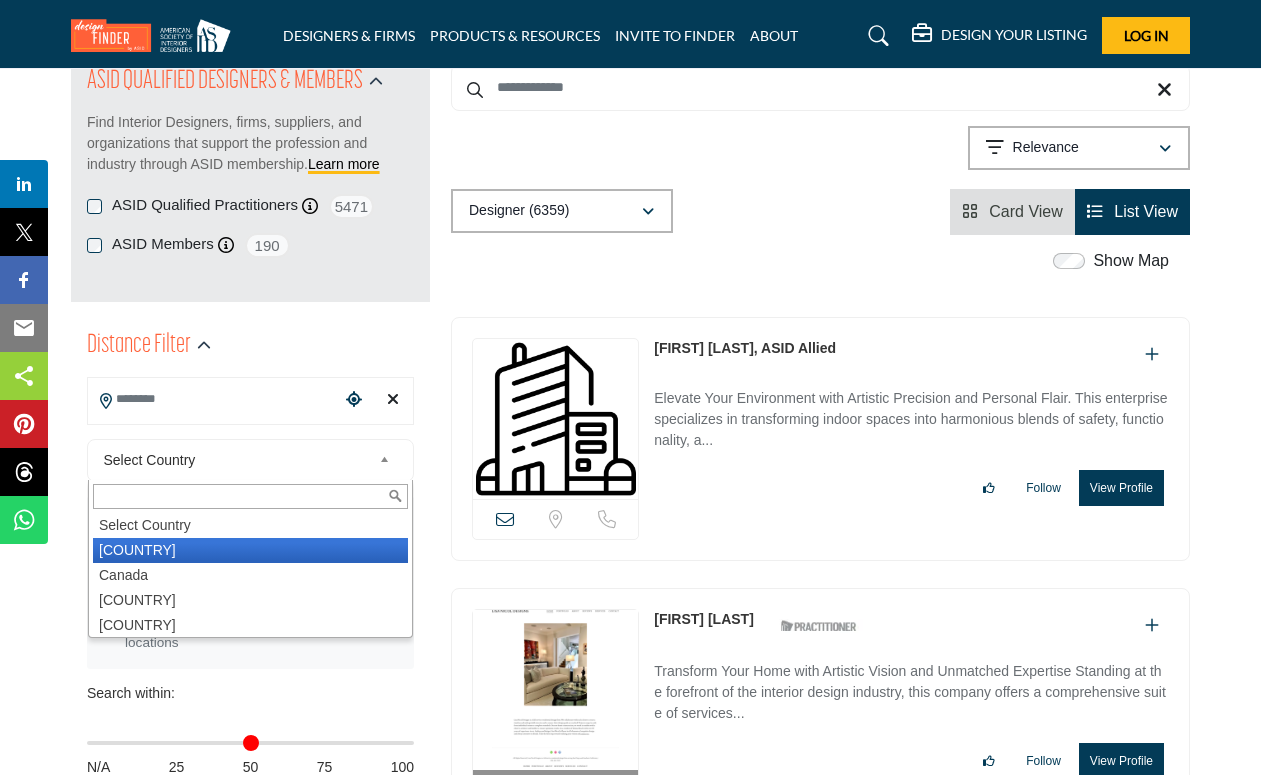 click on "[COUNTRY]" at bounding box center (250, 550) 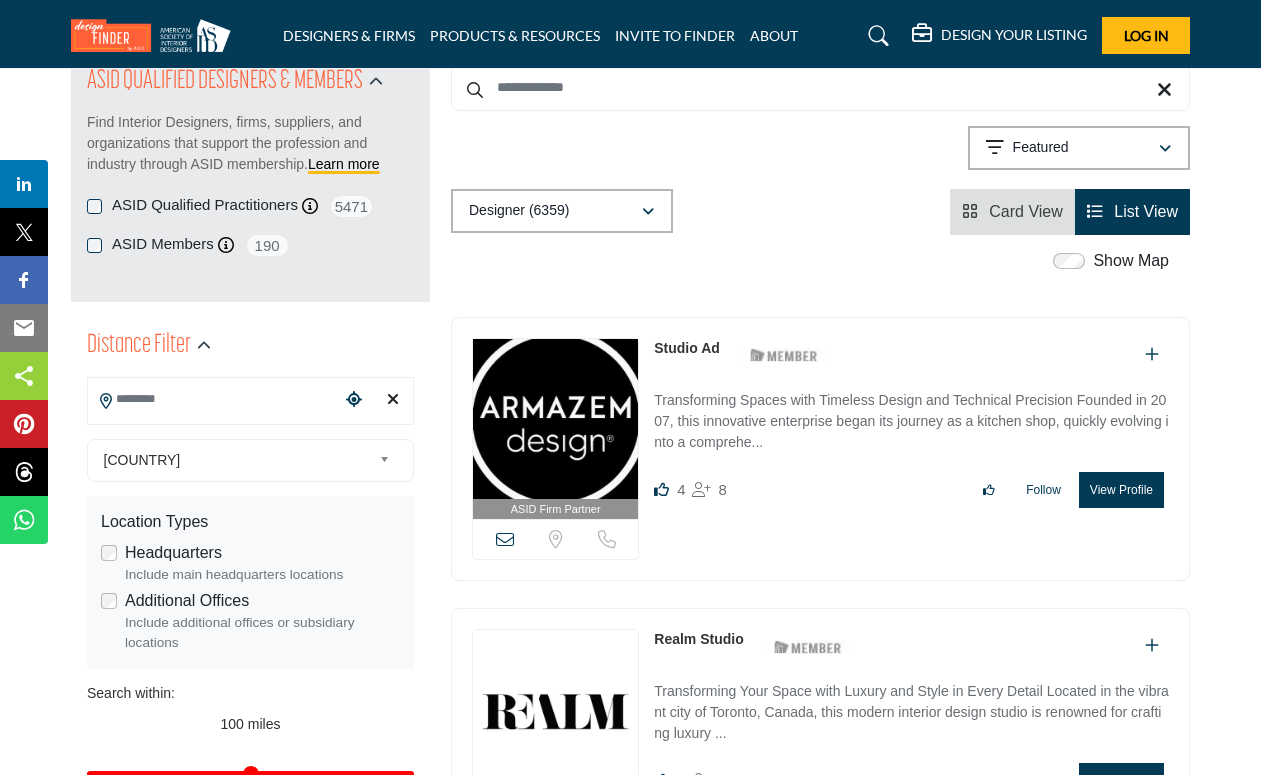click at bounding box center (214, 399) 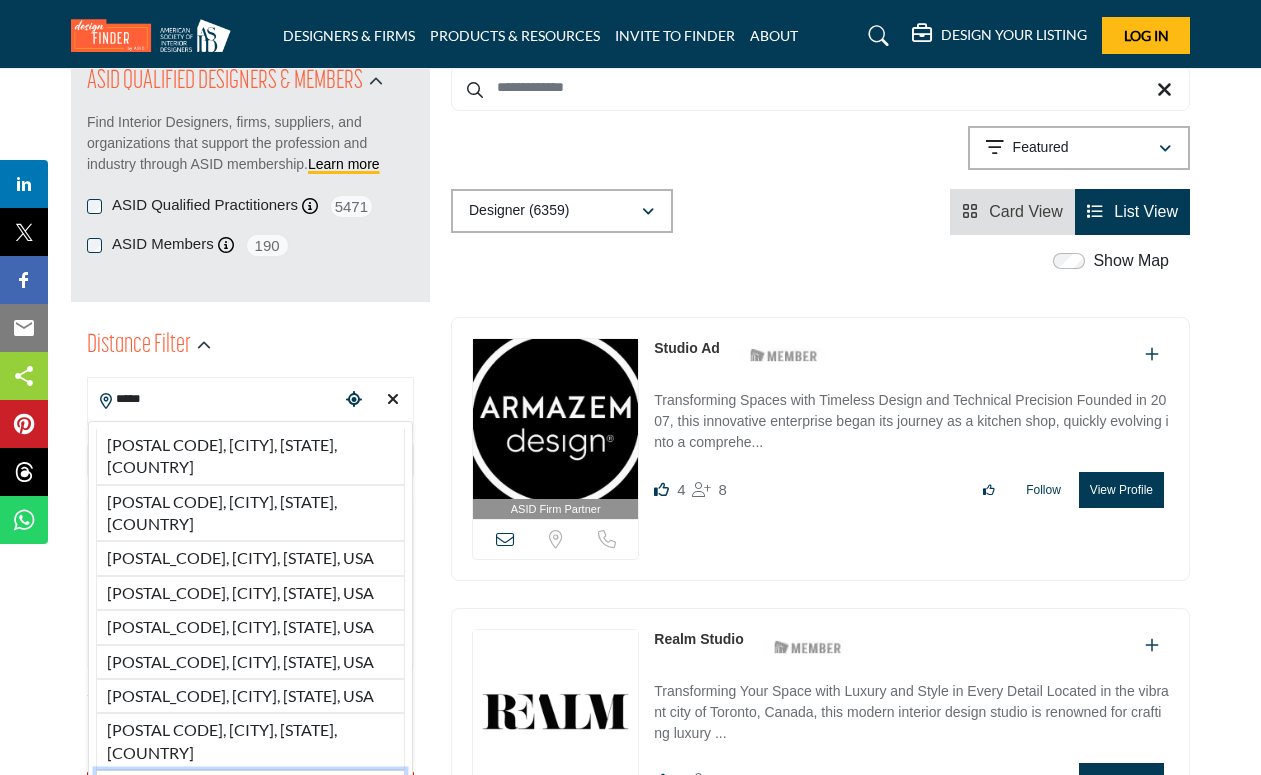 click on "[POSTAL_CODE], [CITY], [STATE], USA" at bounding box center [250, 787] 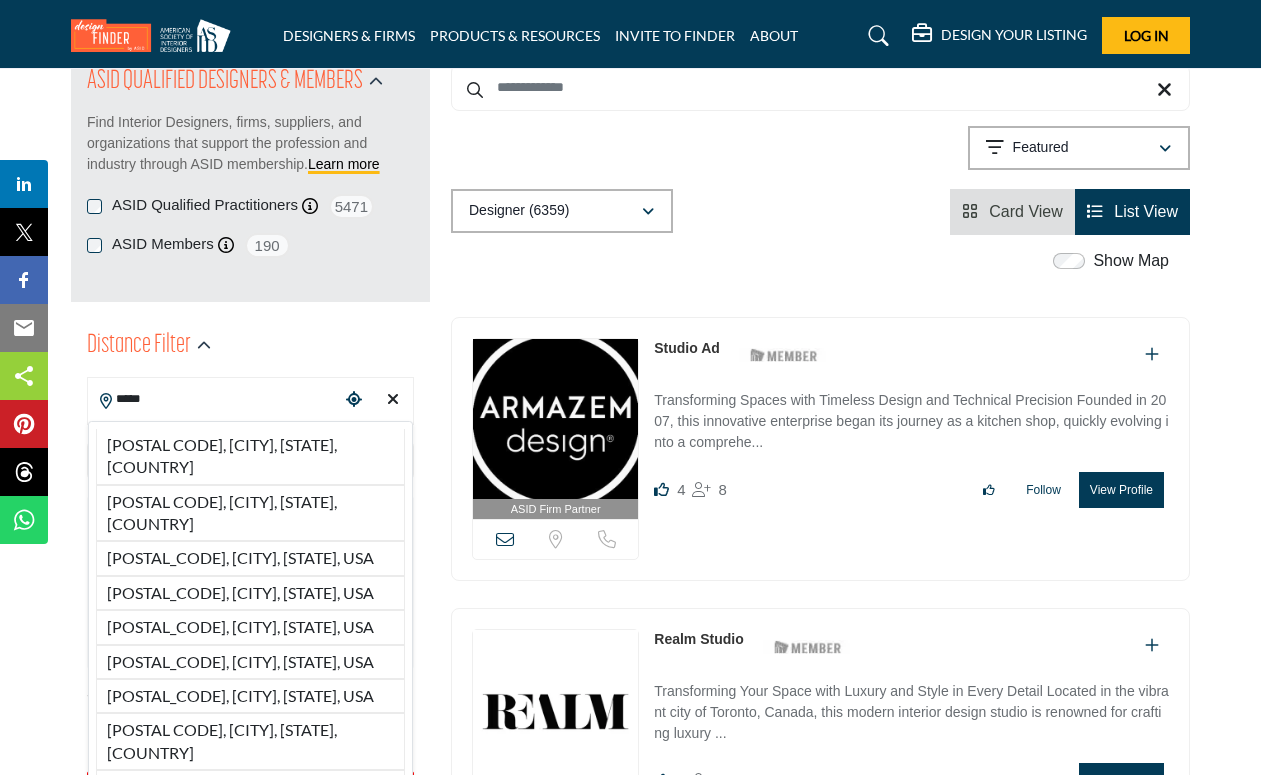type on "**********" 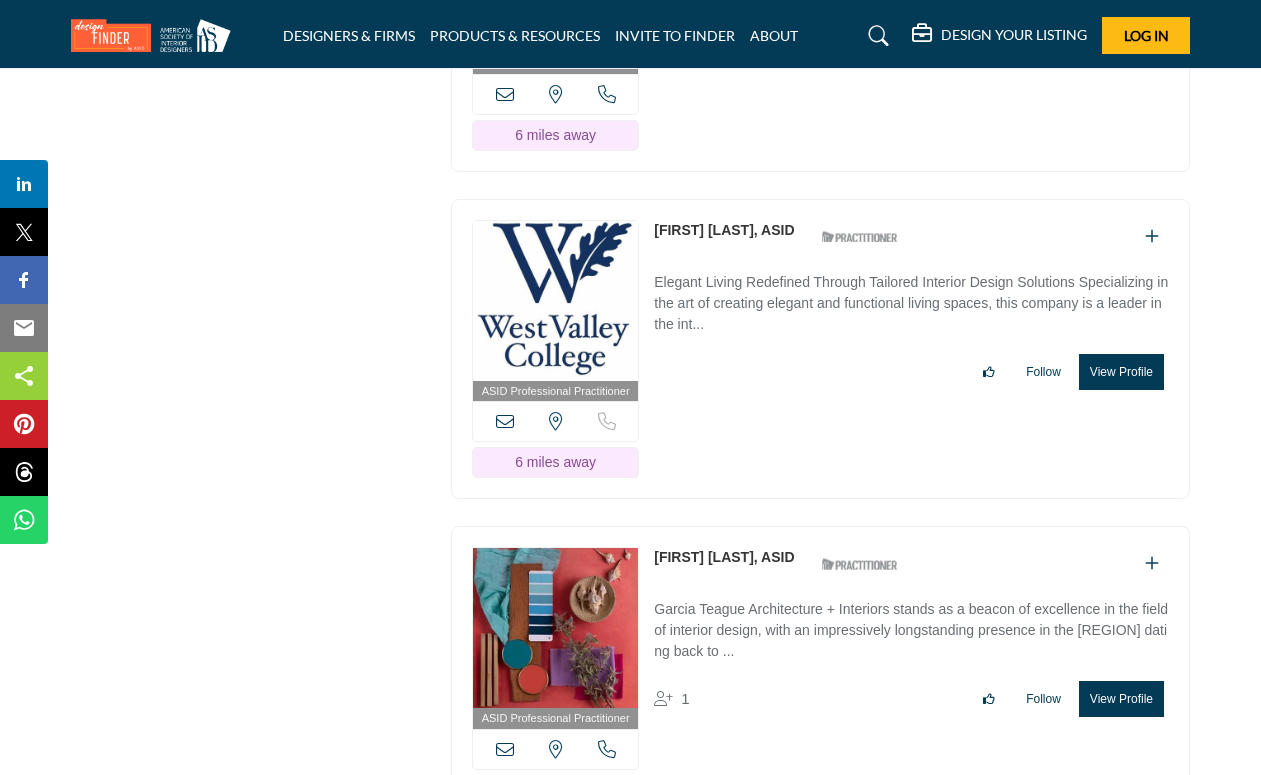scroll, scrollTop: 5035, scrollLeft: 0, axis: vertical 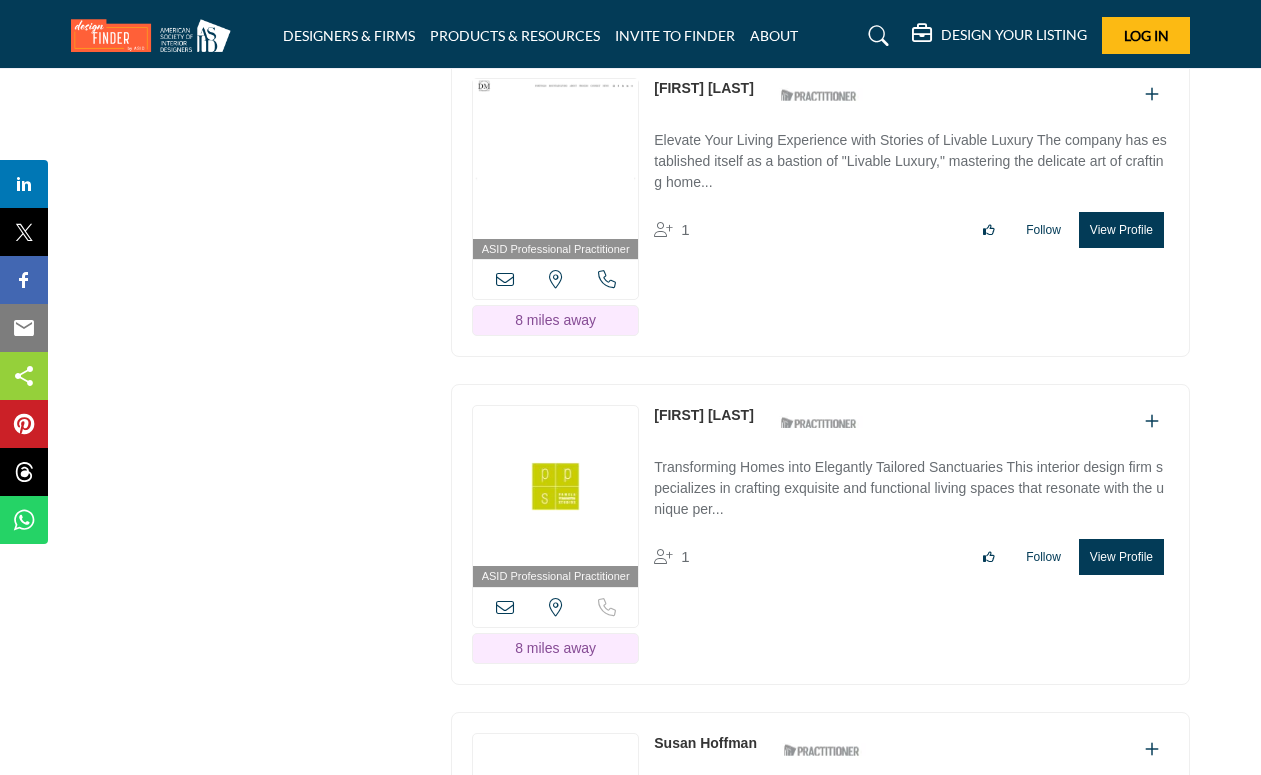 drag, startPoint x: 647, startPoint y: 395, endPoint x: 761, endPoint y: 396, distance: 114.00439 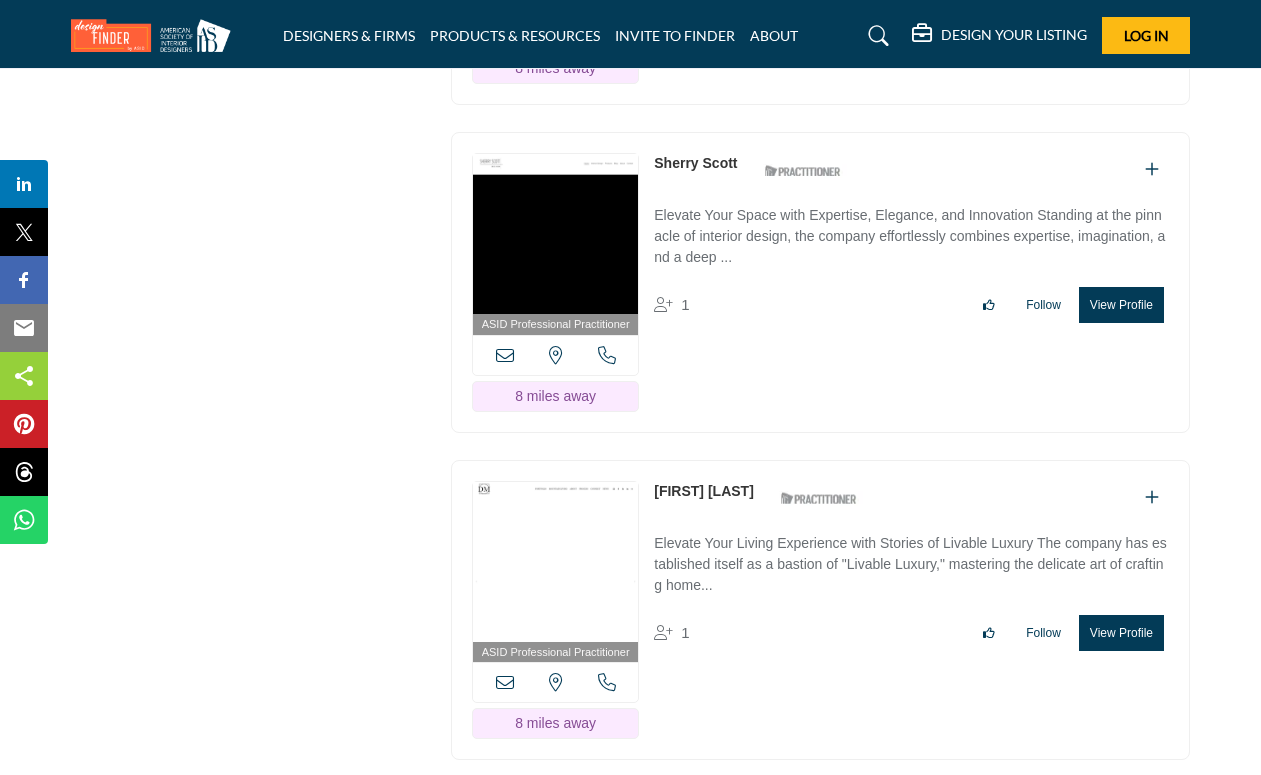 scroll, scrollTop: 4151, scrollLeft: 0, axis: vertical 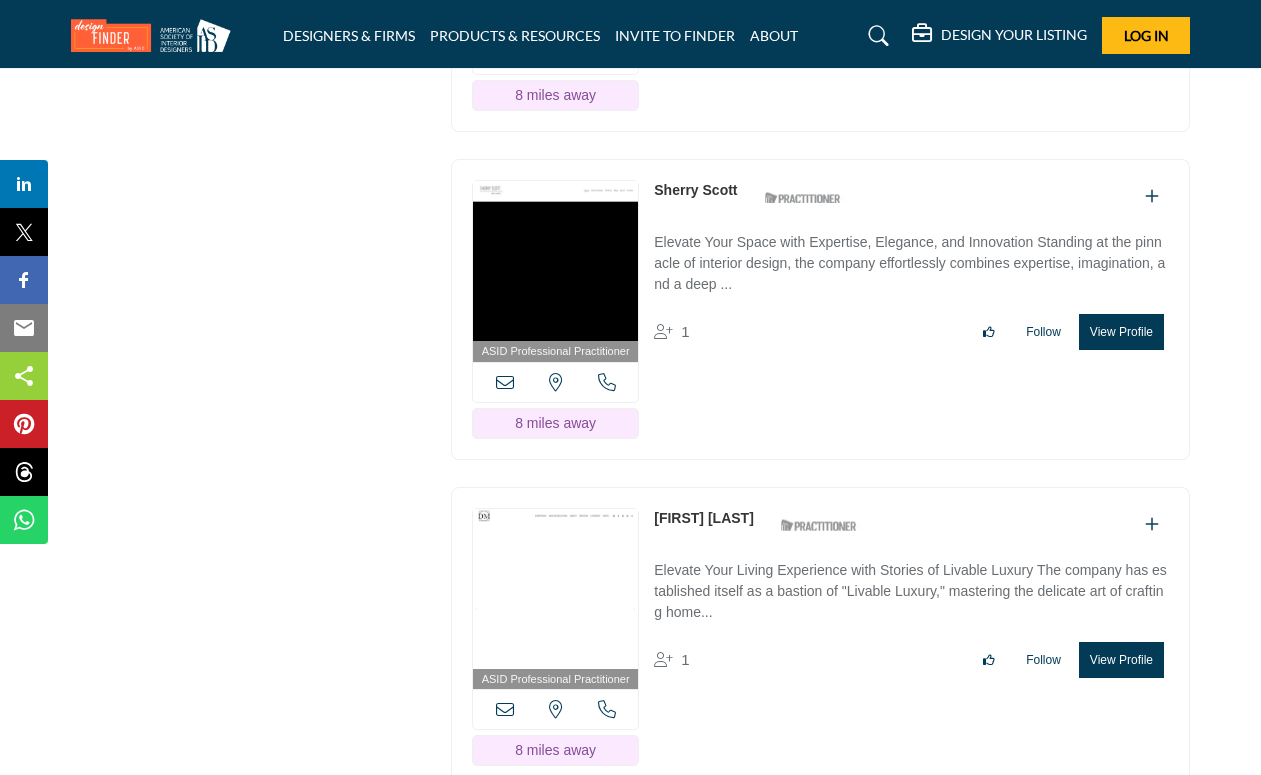 drag, startPoint x: 642, startPoint y: 505, endPoint x: 753, endPoint y: 506, distance: 111.0045 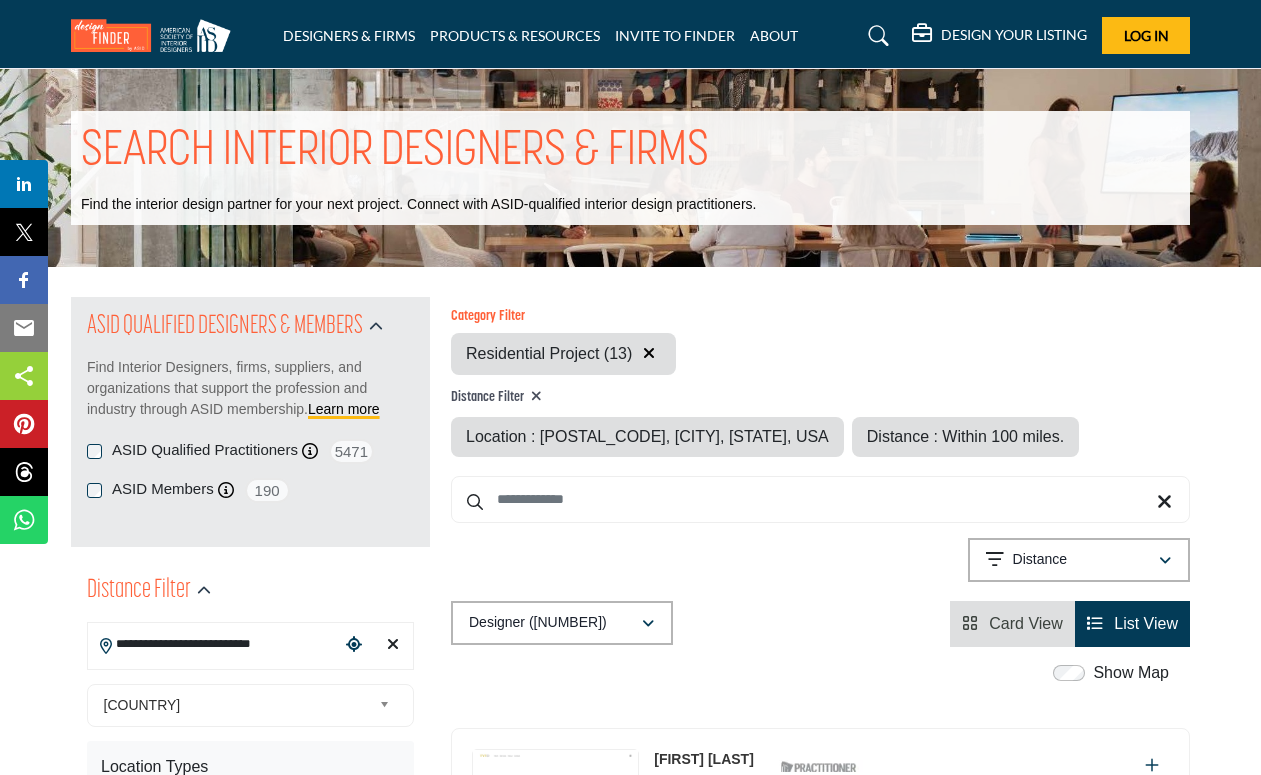 scroll, scrollTop: 0, scrollLeft: 0, axis: both 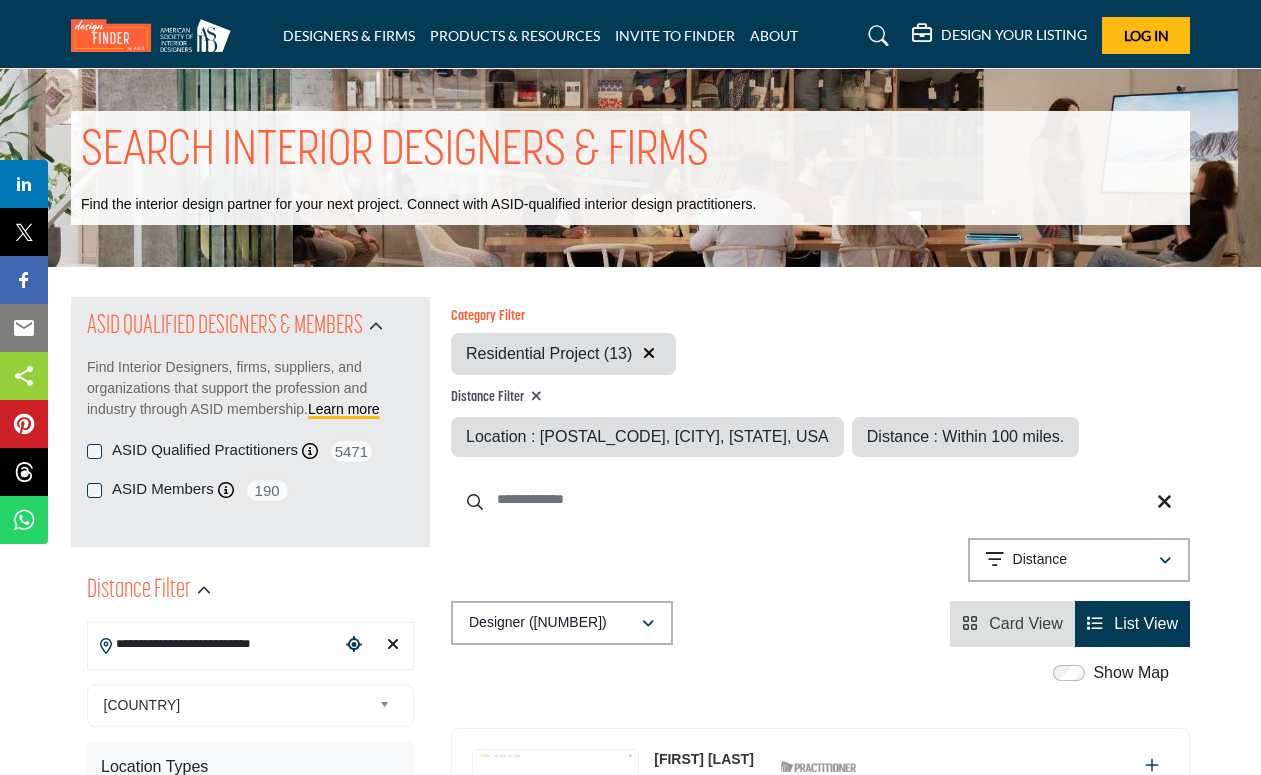 click at bounding box center (820, 499) 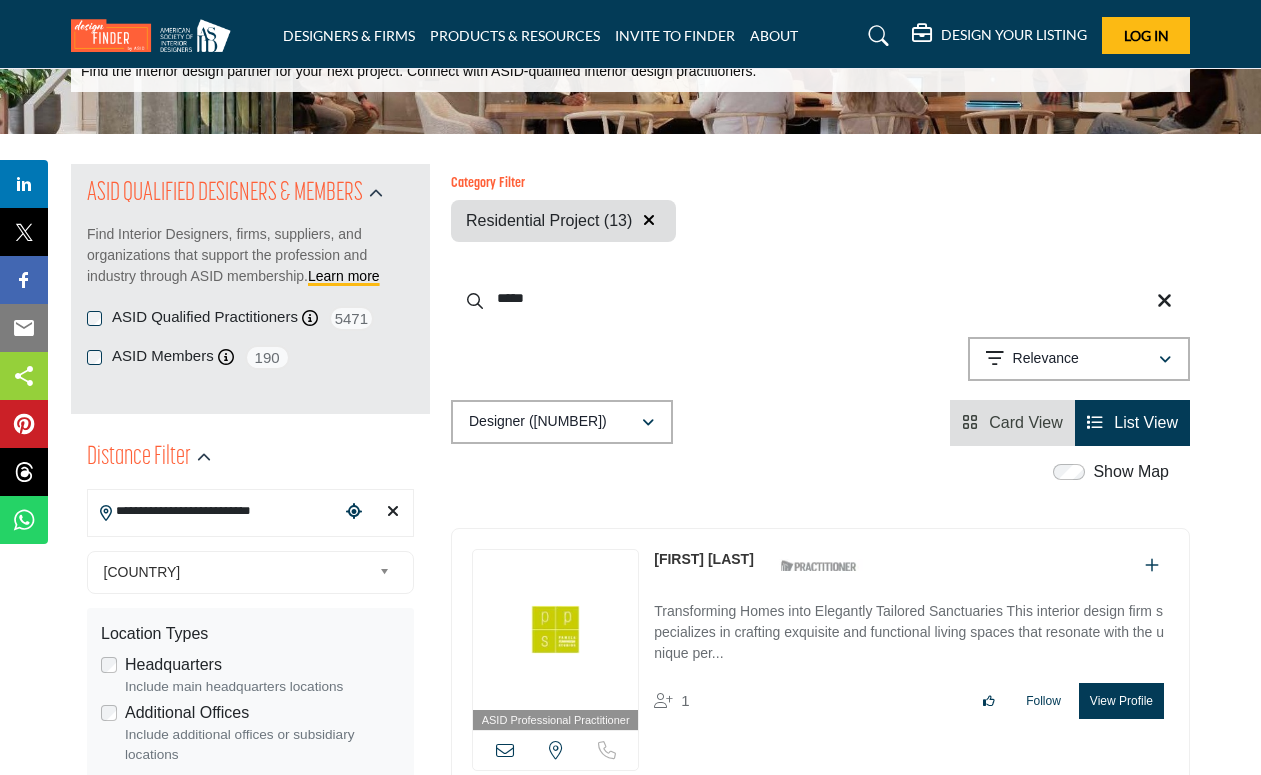 scroll, scrollTop: 95, scrollLeft: 0, axis: vertical 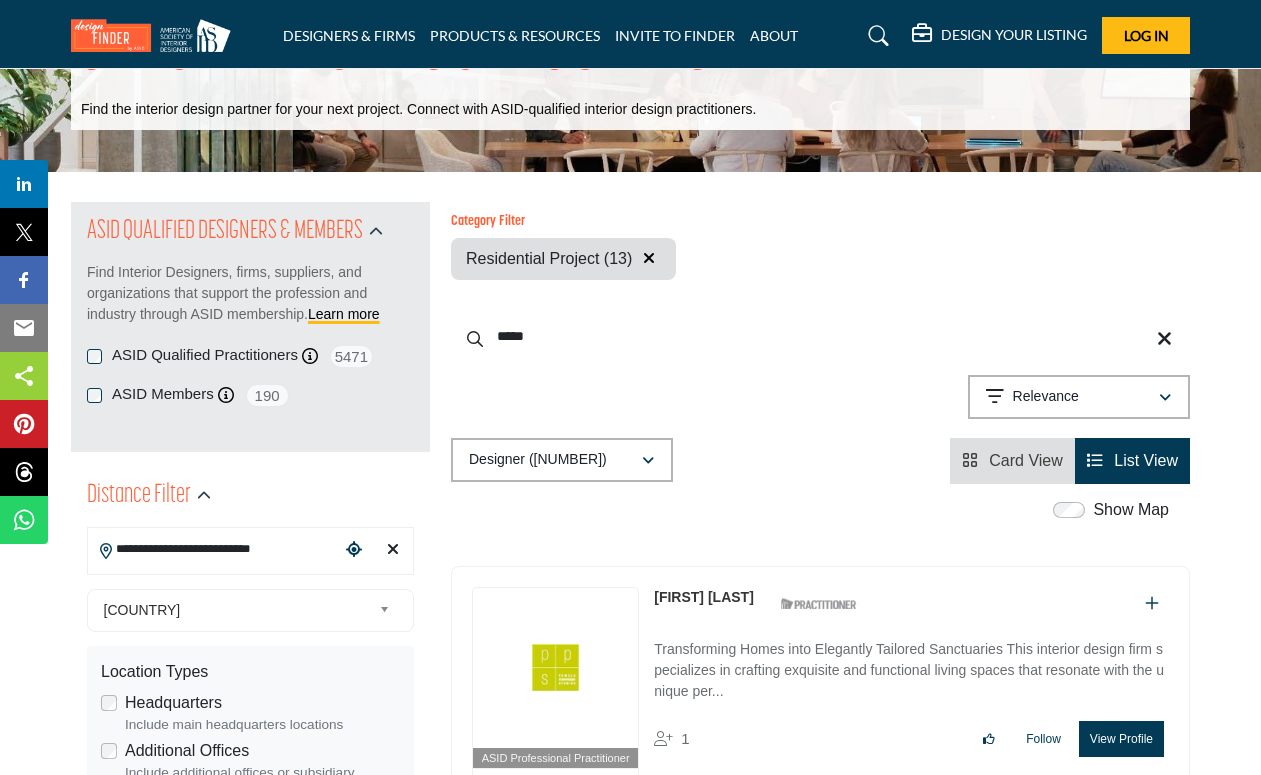 click on "*****" at bounding box center [820, 336] 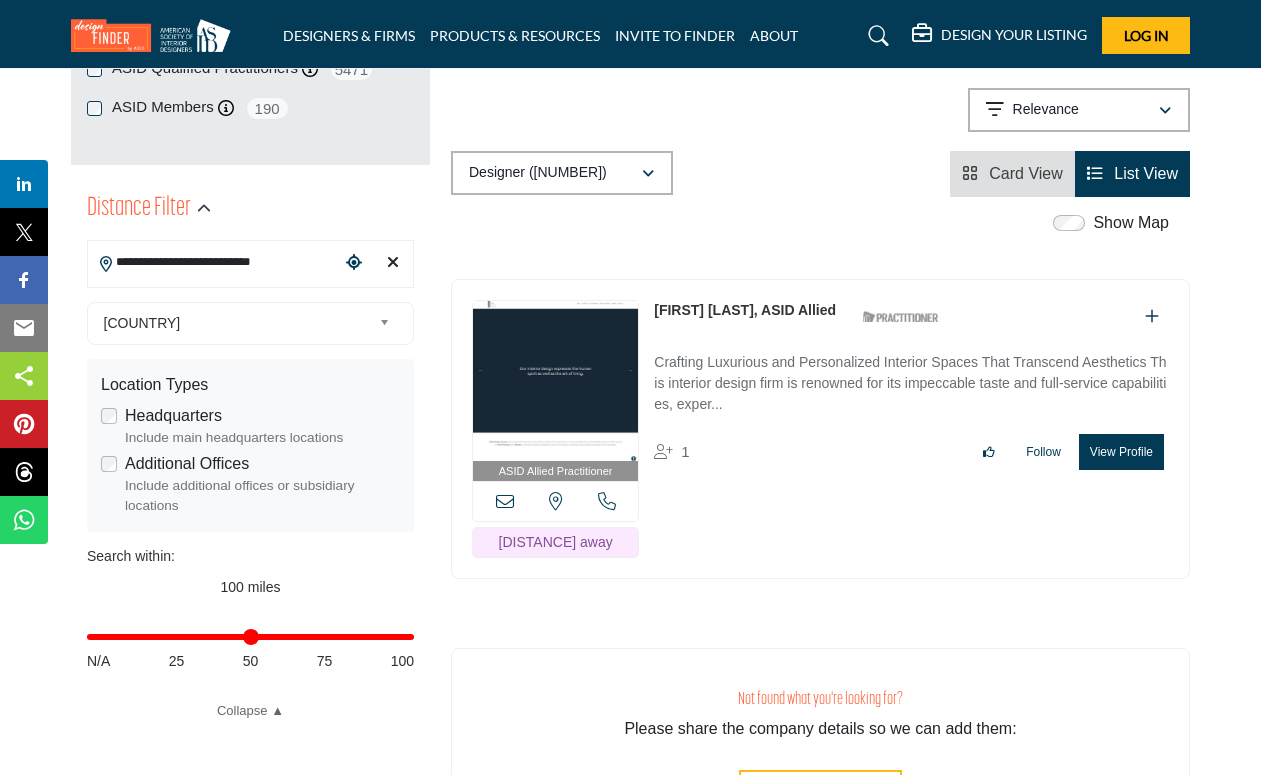 scroll, scrollTop: 384, scrollLeft: 0, axis: vertical 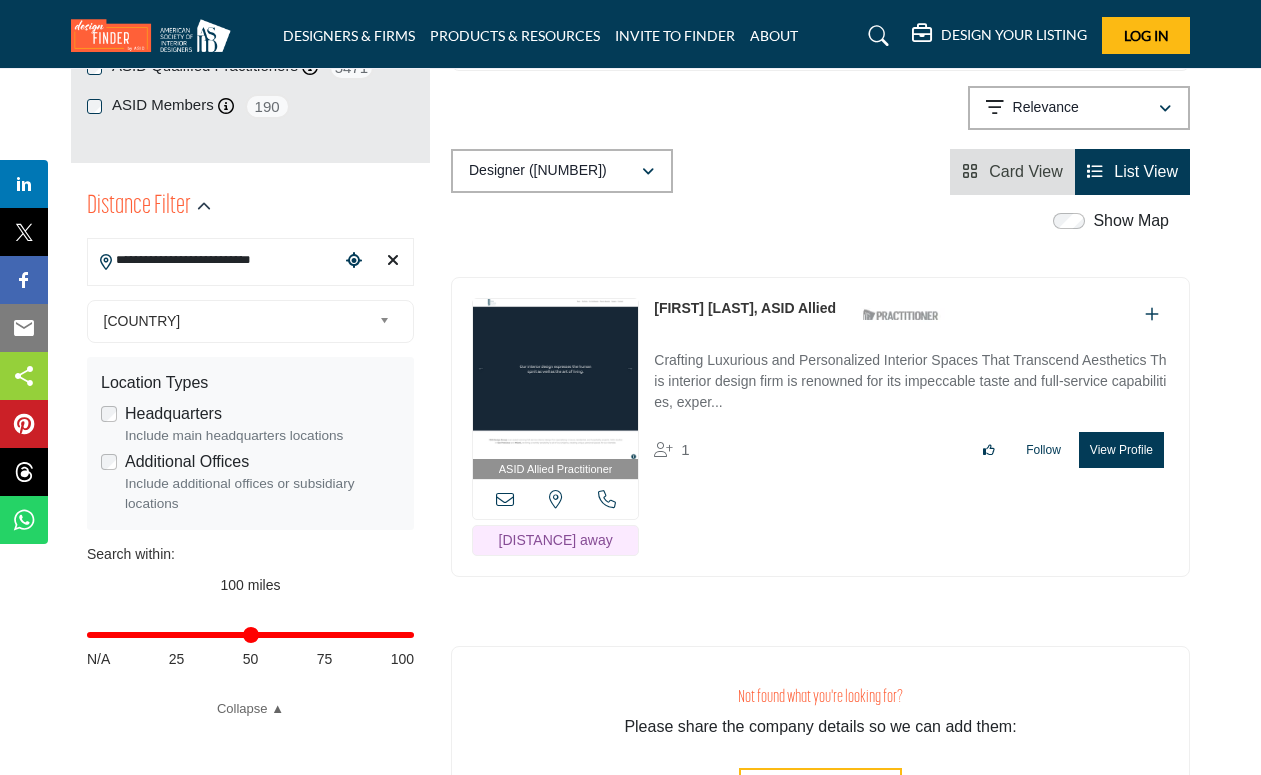 drag, startPoint x: 645, startPoint y: 319, endPoint x: 788, endPoint y: 311, distance: 143.2236 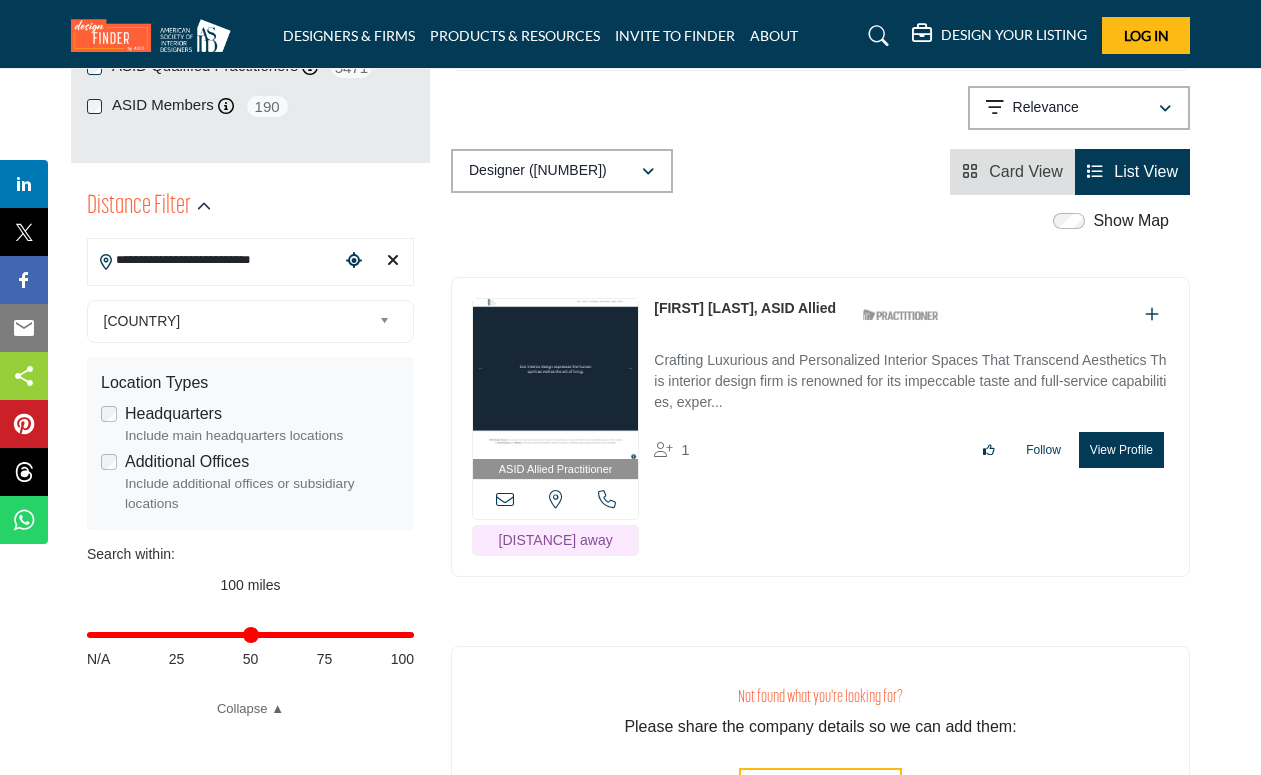 copy on "ASID Allied Practitioner
ASID Allied Practitioners have successfully completed a degree with a major in interior design or architecture.
[STATE], [COUNTRY]
[DISTANCE] away
[FIRST] [LAST], ASID A" 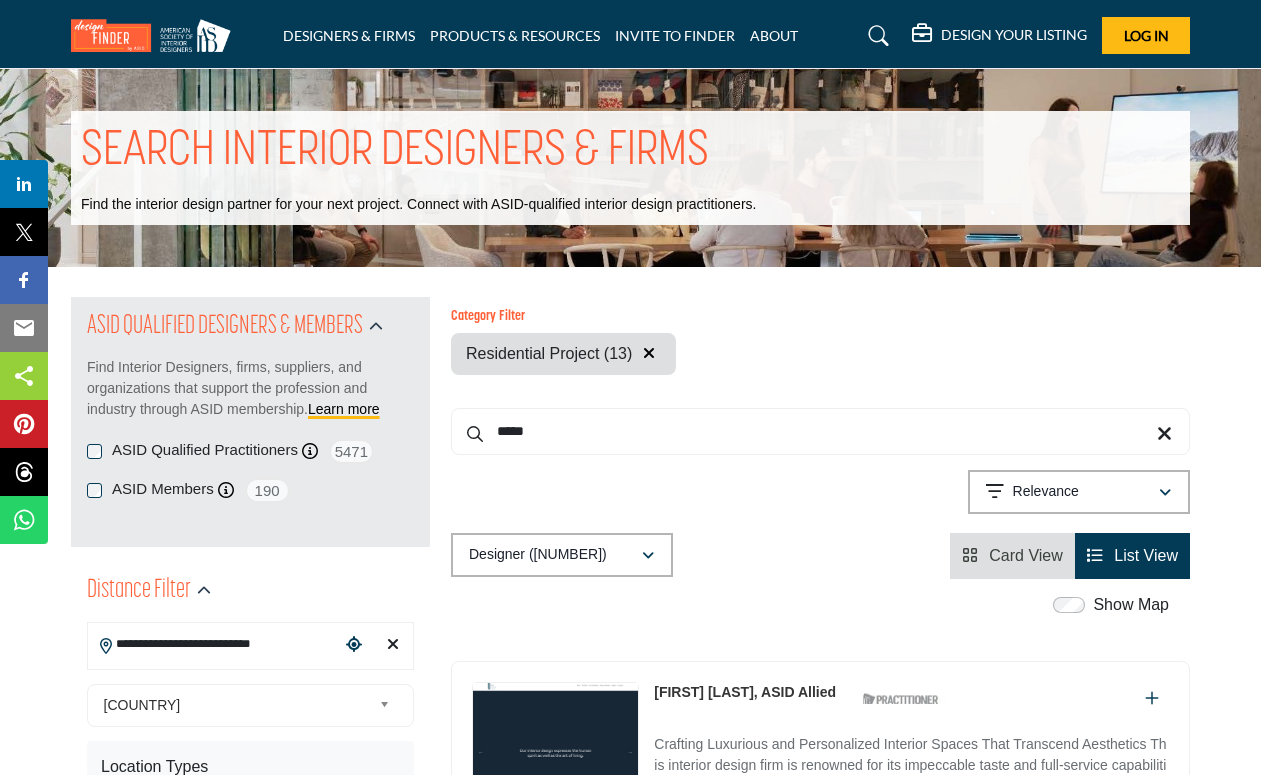 scroll, scrollTop: 0, scrollLeft: 0, axis: both 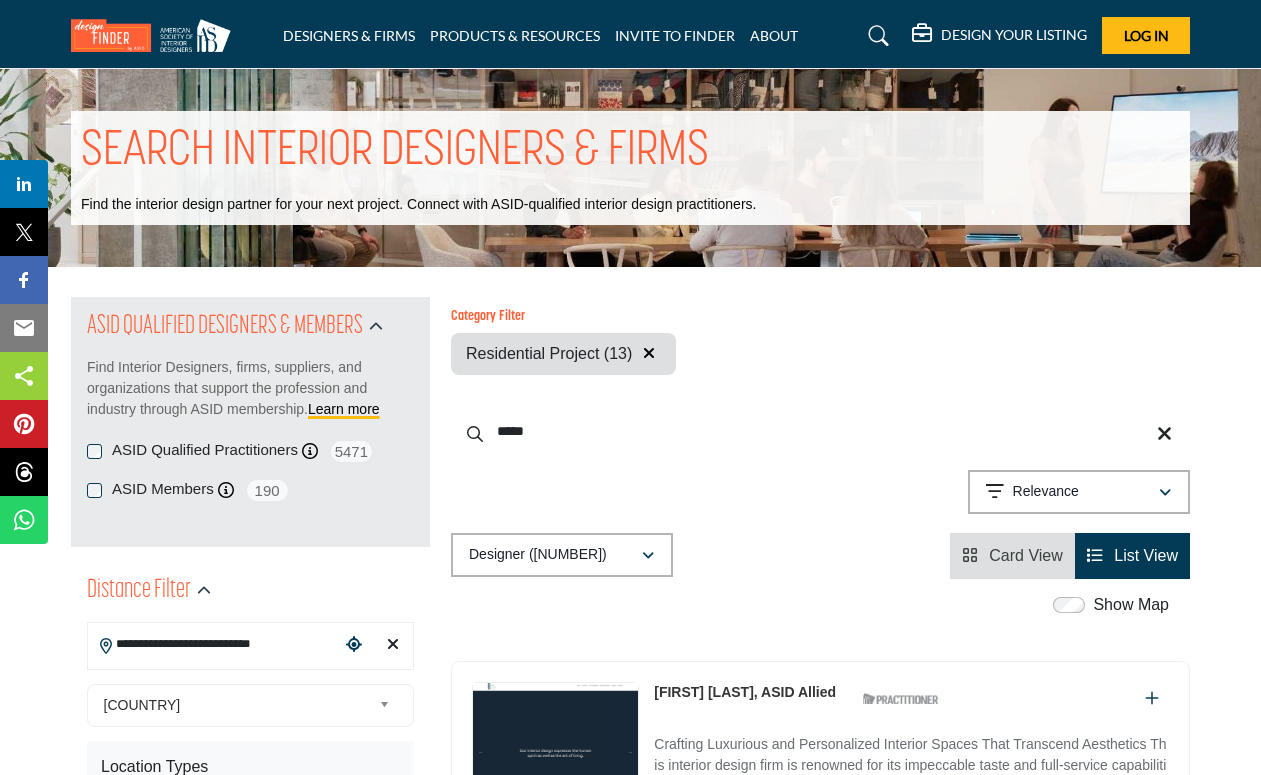click on "*****" at bounding box center (820, 431) 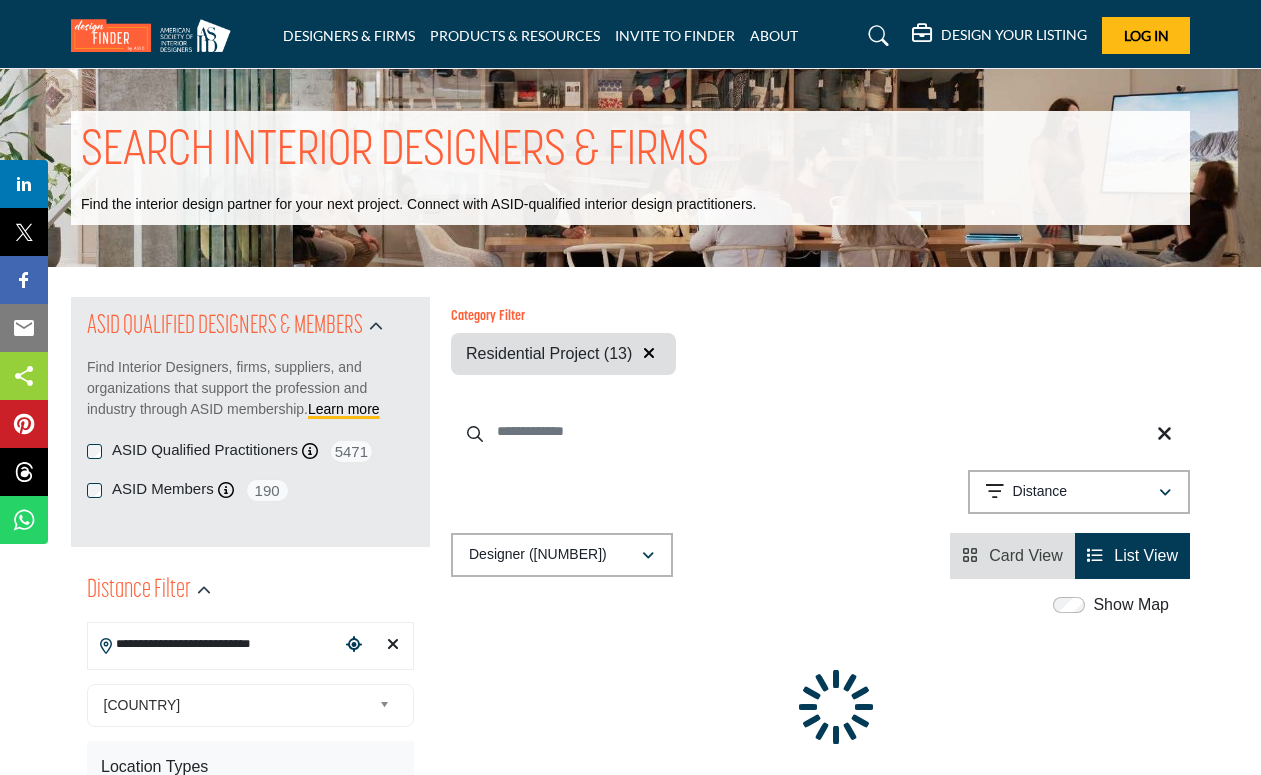 type 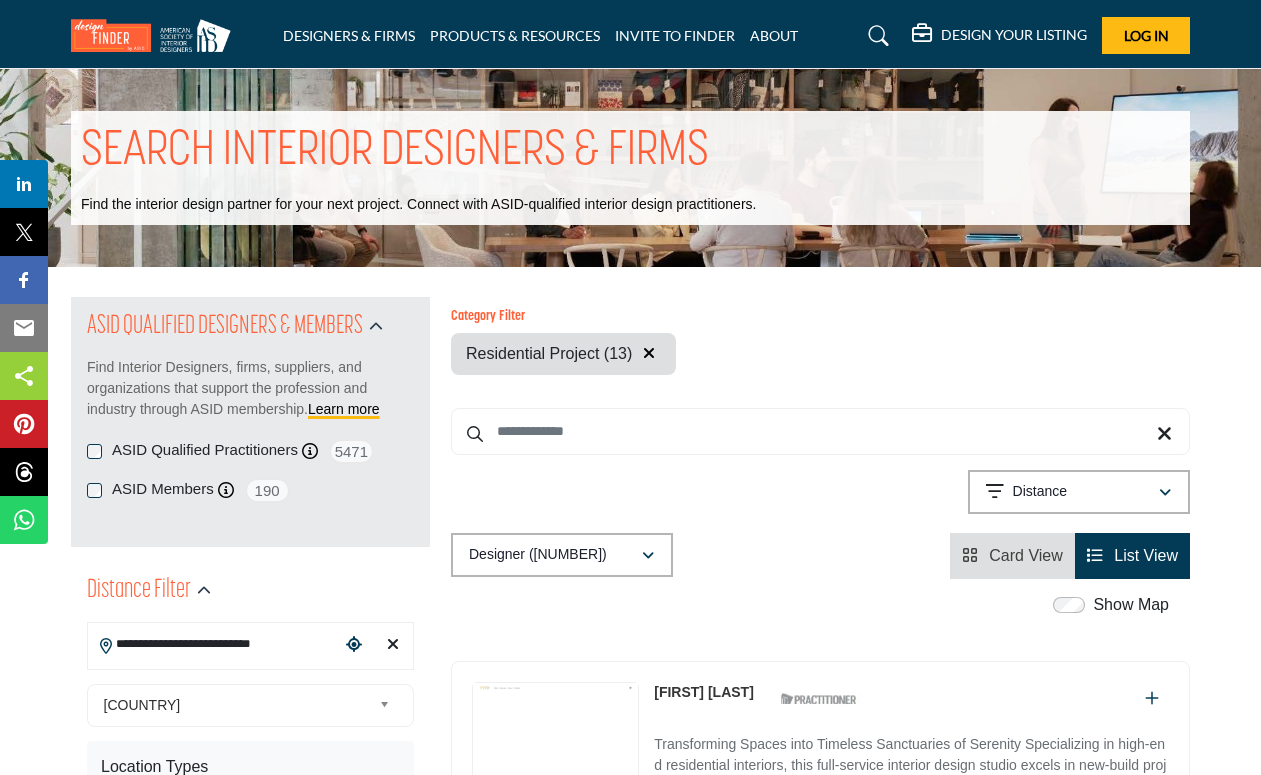 click on "Designer ([NUMBER])" at bounding box center (555, 555) 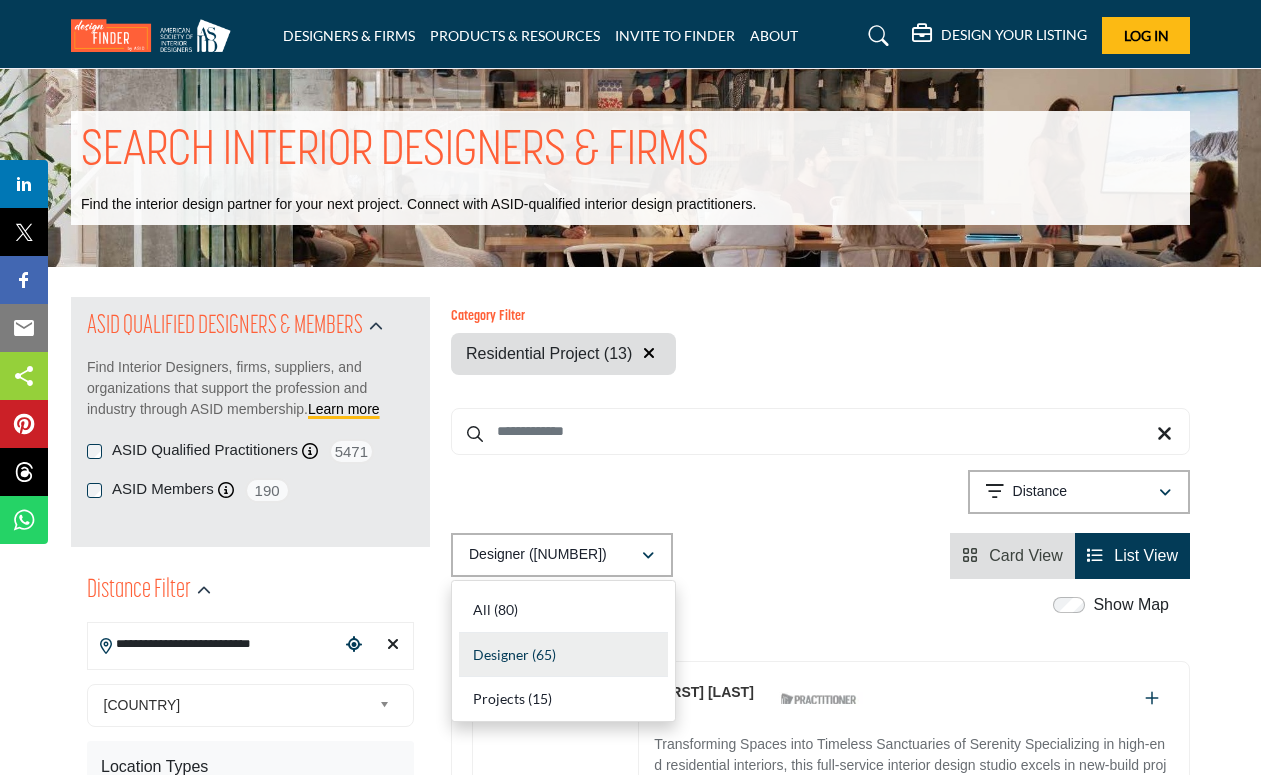 click on "Designer ([NUMBER])" at bounding box center (555, 555) 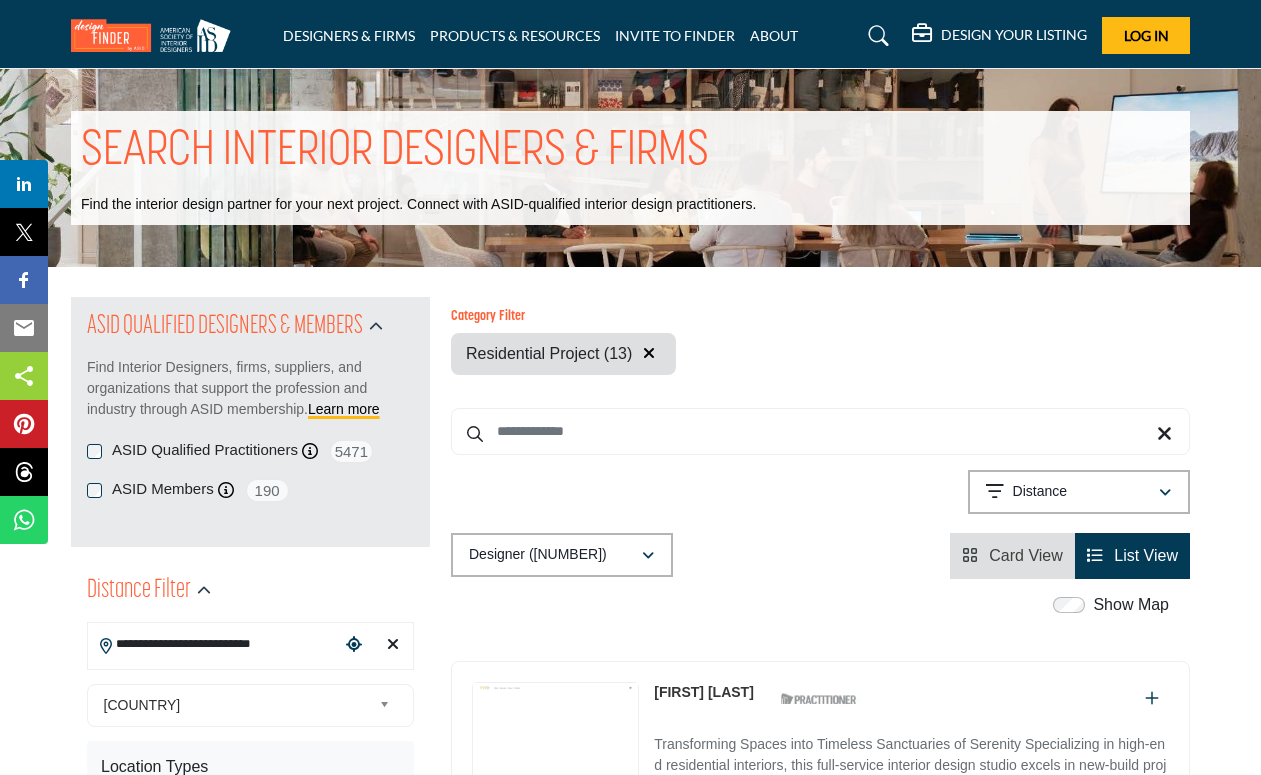 click on "Designer ([NUMBER])" at bounding box center [555, 555] 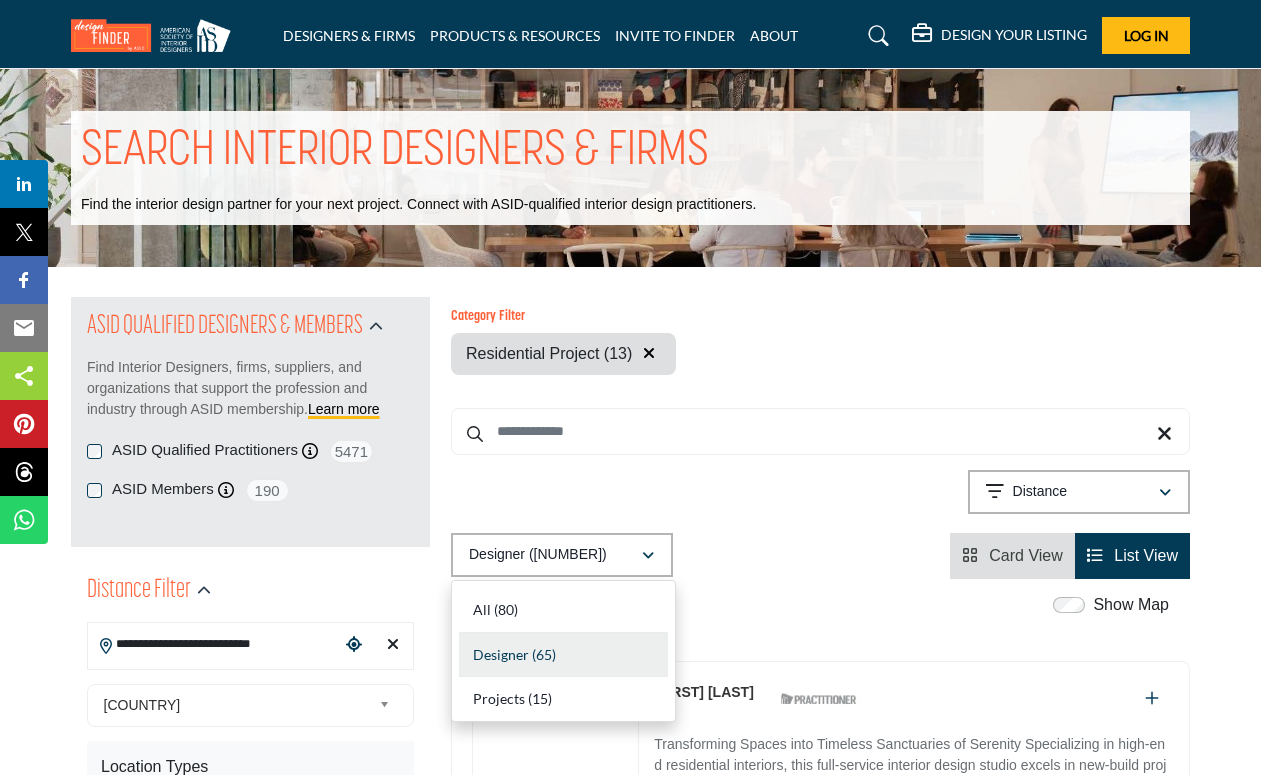 click on "Category Filter
Outdoor Living
Affordable Housing
Multi-family
Whole House Design
Single-family
Furnishings & Decor
Luxury Living
Showhouse 21" at bounding box center [820, 438] 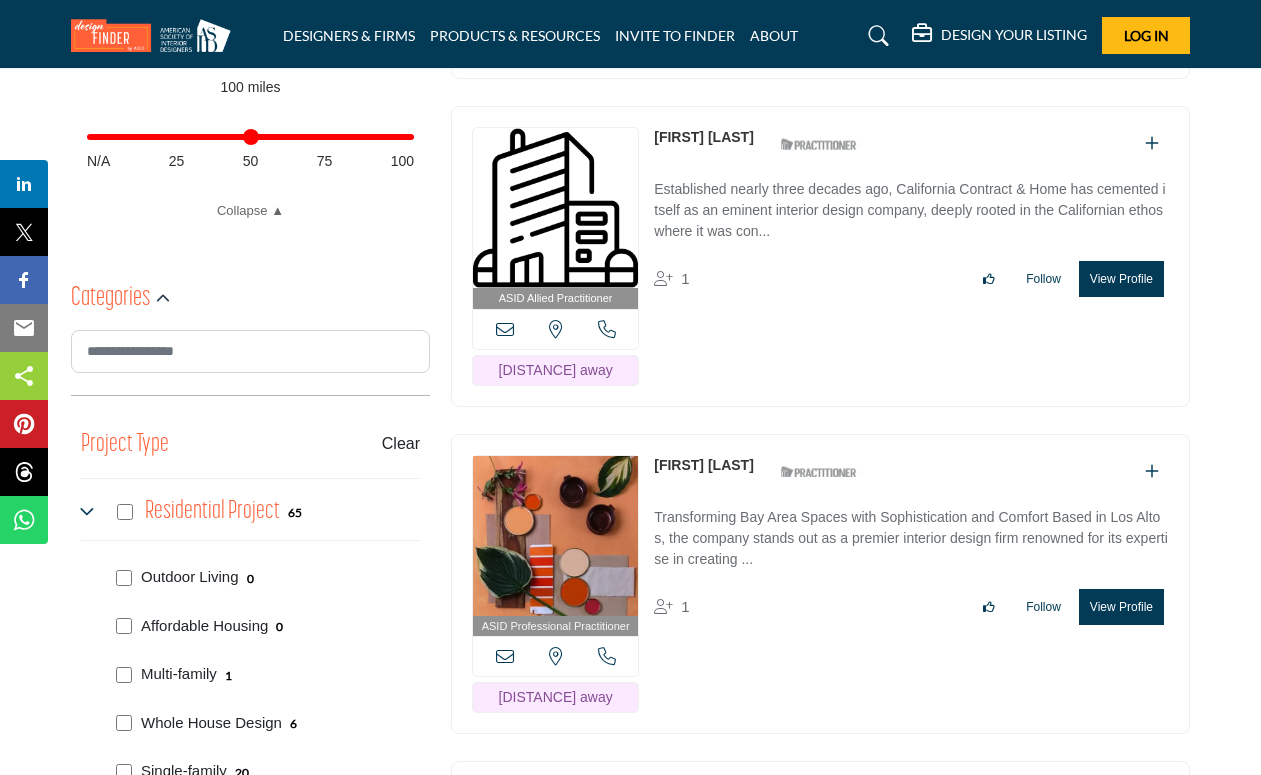 scroll, scrollTop: 882, scrollLeft: 0, axis: vertical 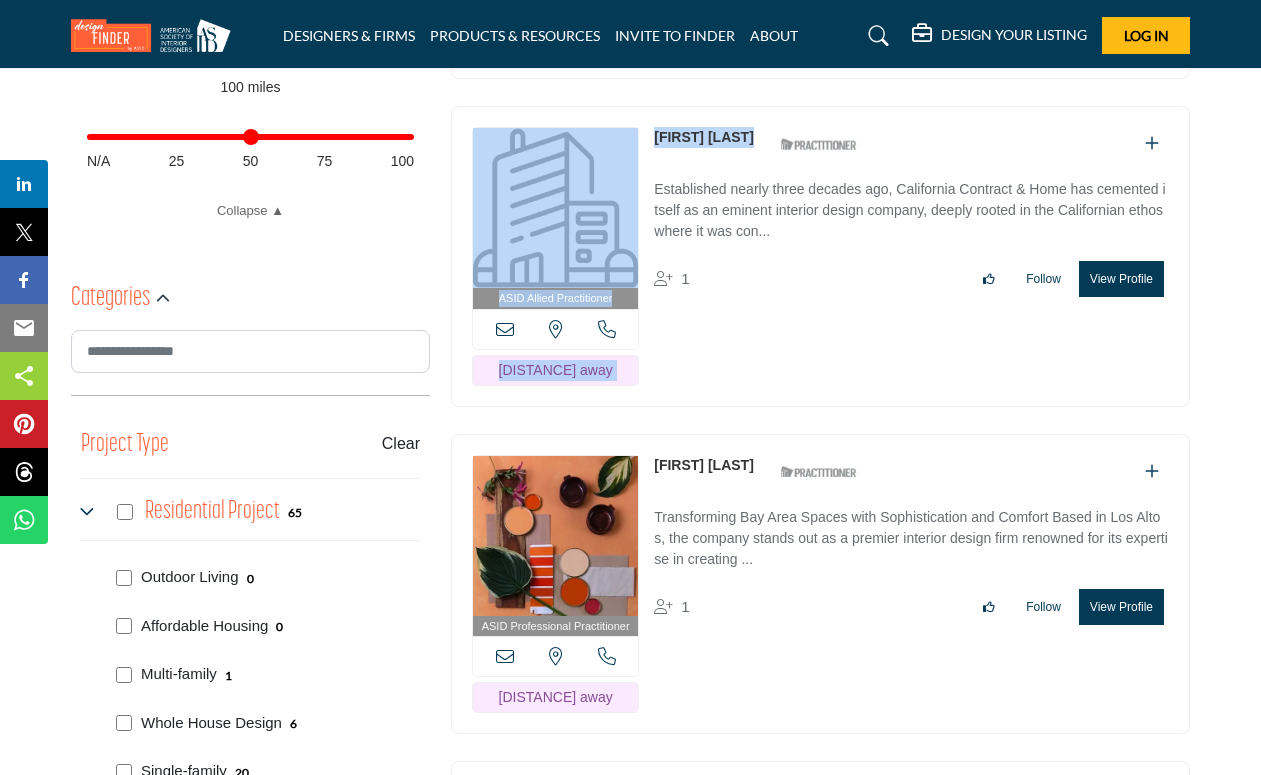 drag, startPoint x: 646, startPoint y: 139, endPoint x: 732, endPoint y: 144, distance: 86.145226 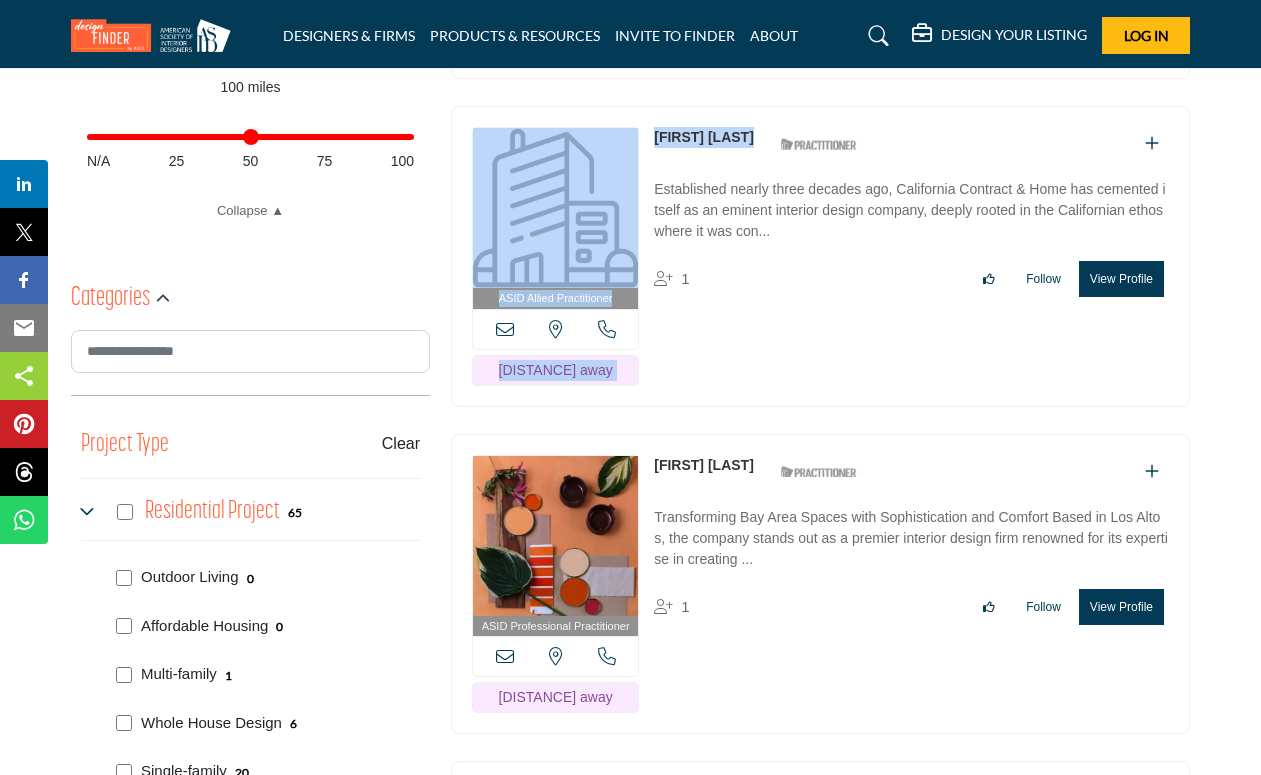 click on "ASID Allied Practitioner
ASID Allied Practitioners have successfully completed a degree with a major in interior design or architecture.
[STATE], USA
1" at bounding box center (820, 256) 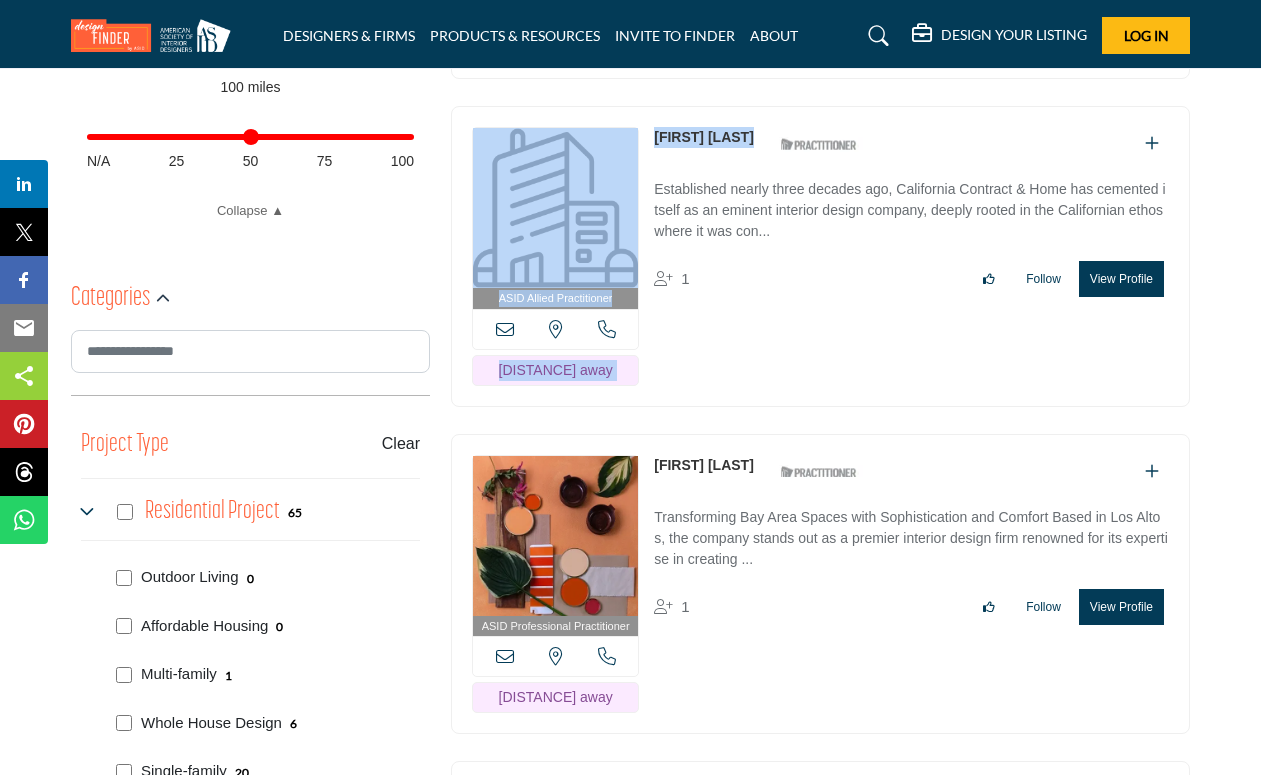 scroll, scrollTop: 1124, scrollLeft: 0, axis: vertical 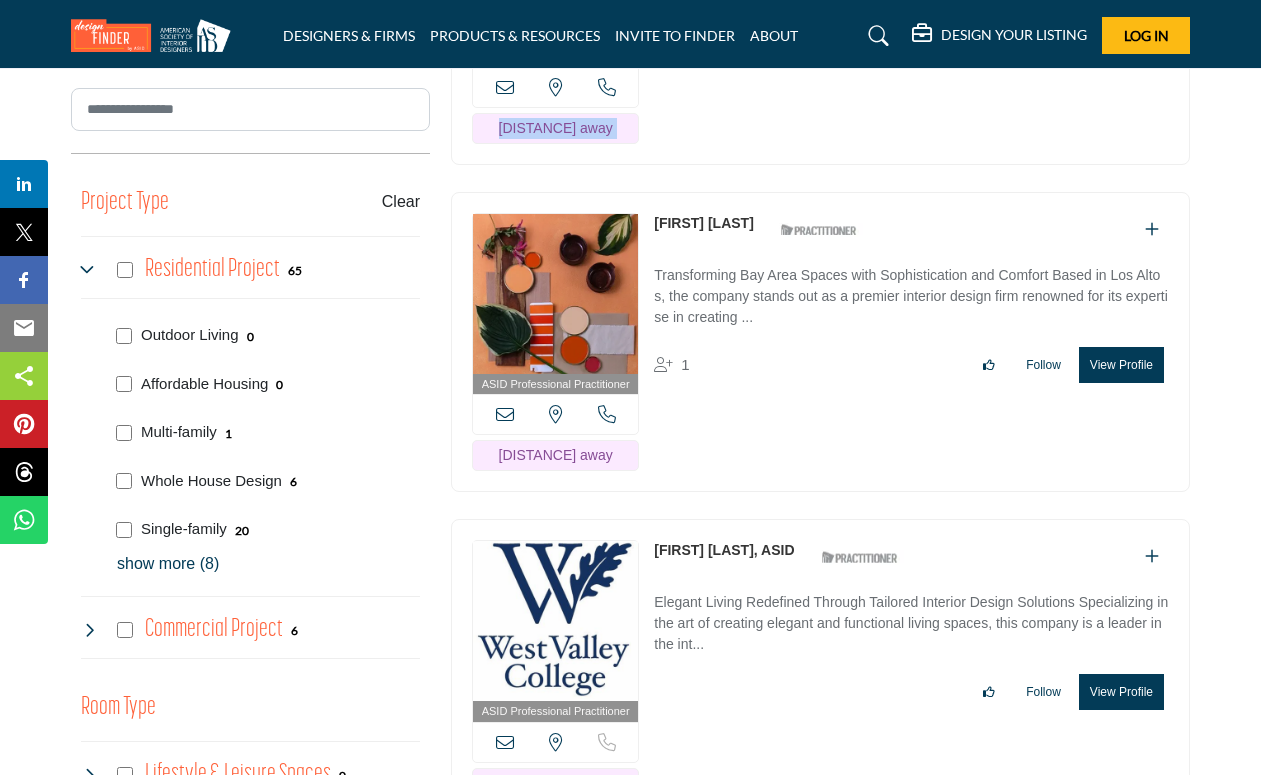 drag, startPoint x: 771, startPoint y: 218, endPoint x: 656, endPoint y: 216, distance: 115.01739 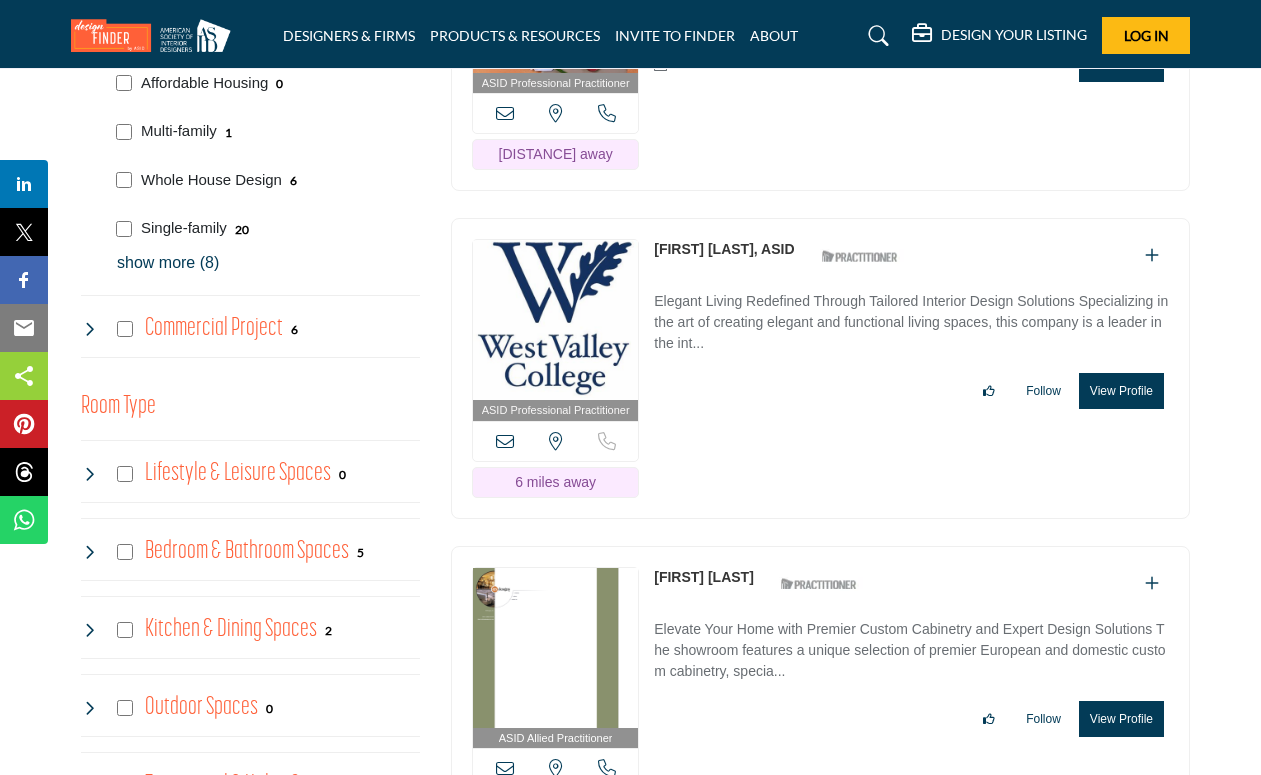 scroll, scrollTop: 1726, scrollLeft: 0, axis: vertical 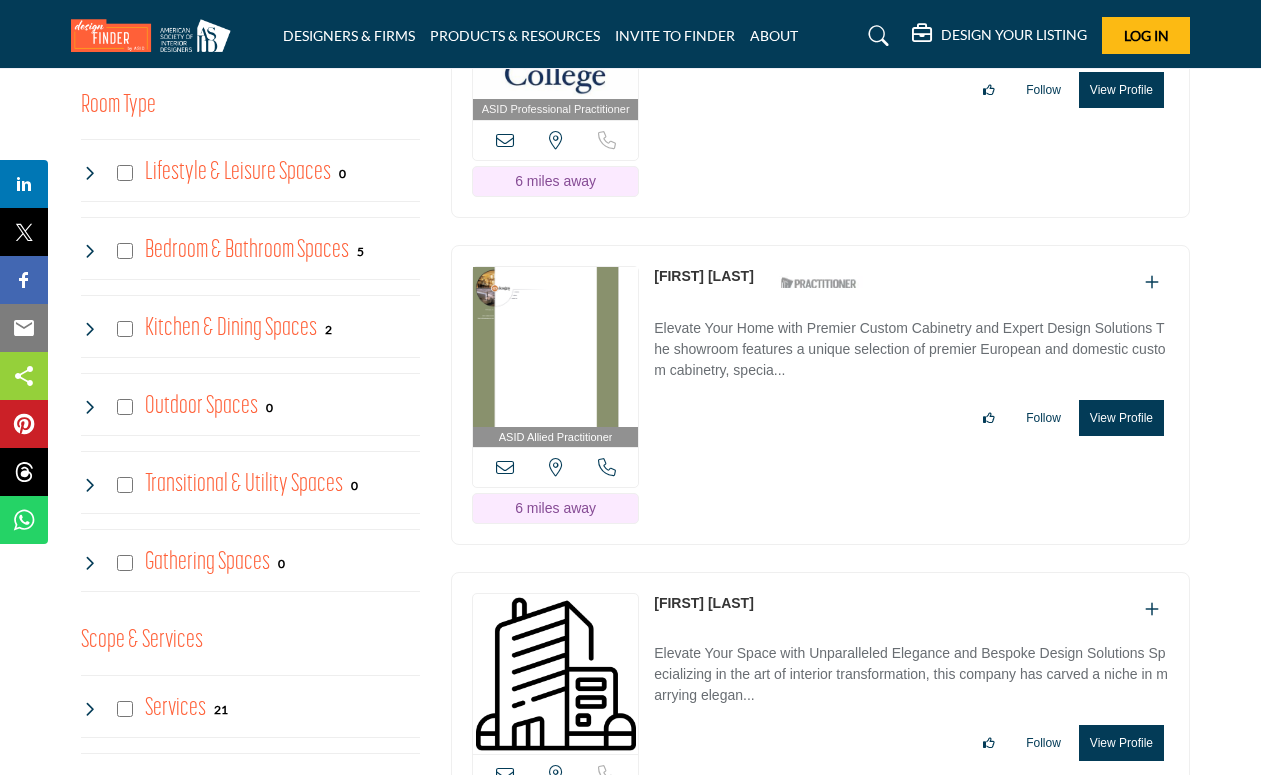 drag, startPoint x: 651, startPoint y: 277, endPoint x: 761, endPoint y: 276, distance: 110.00455 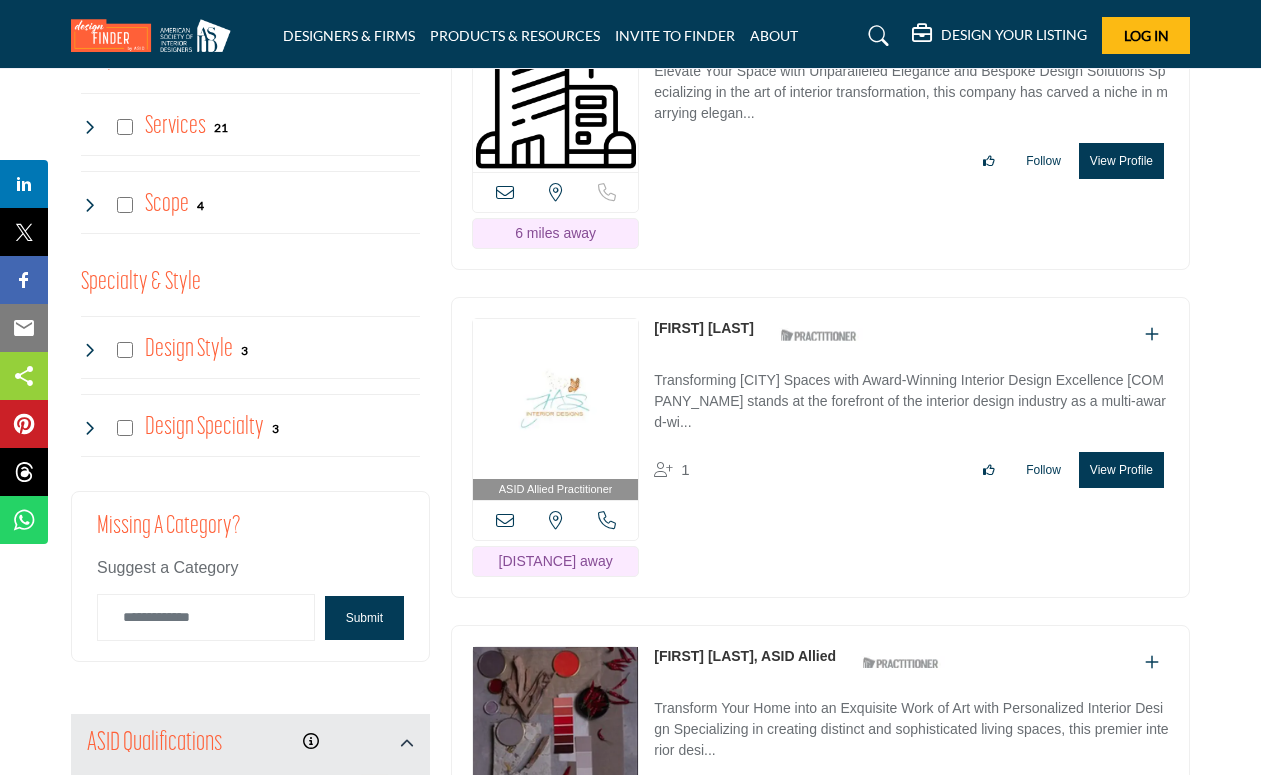 scroll, scrollTop: 2362, scrollLeft: 0, axis: vertical 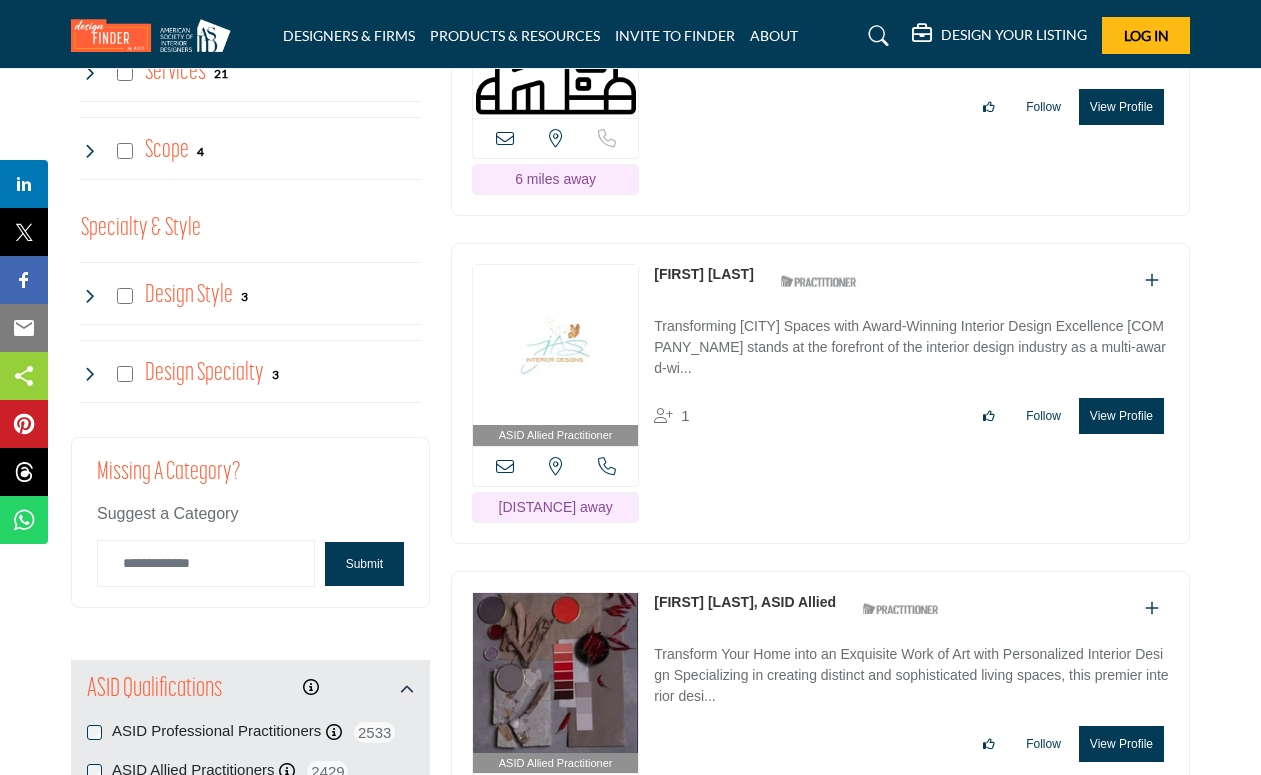 drag, startPoint x: 755, startPoint y: 266, endPoint x: 656, endPoint y: 262, distance: 99.08077 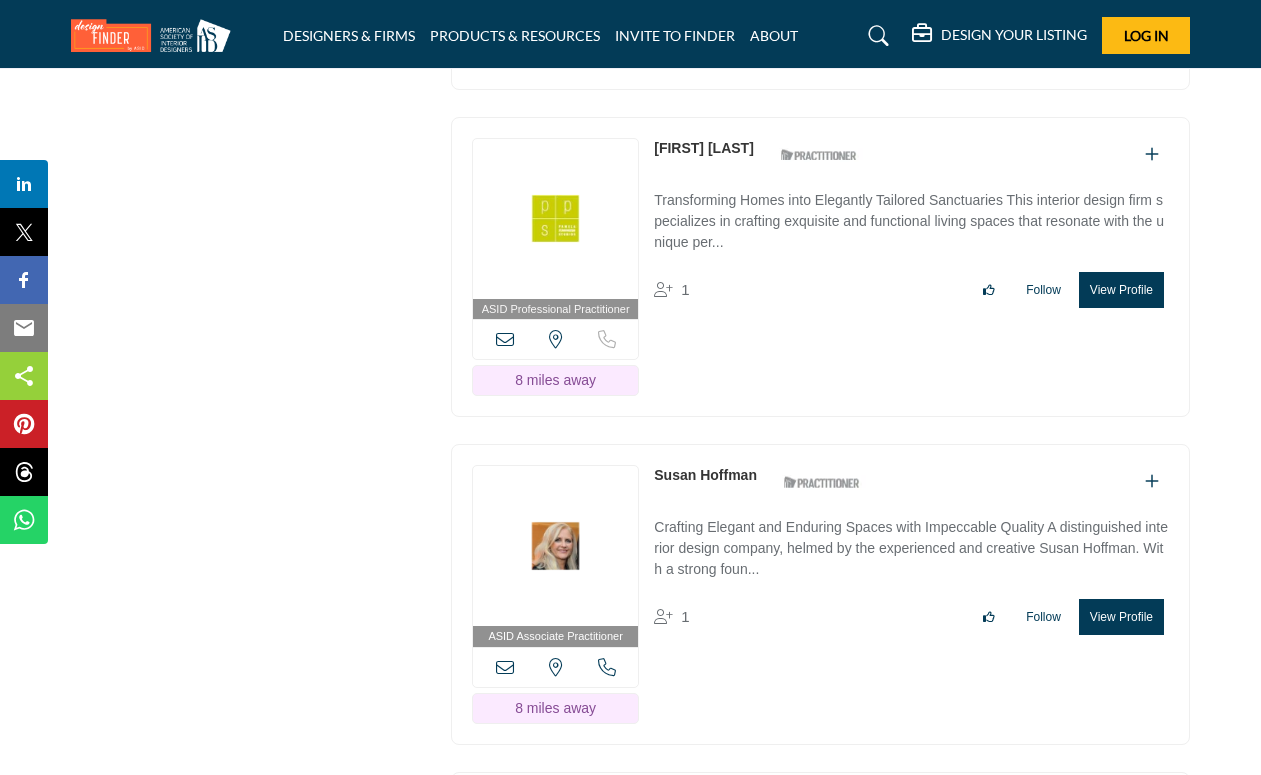scroll, scrollTop: 4780, scrollLeft: 0, axis: vertical 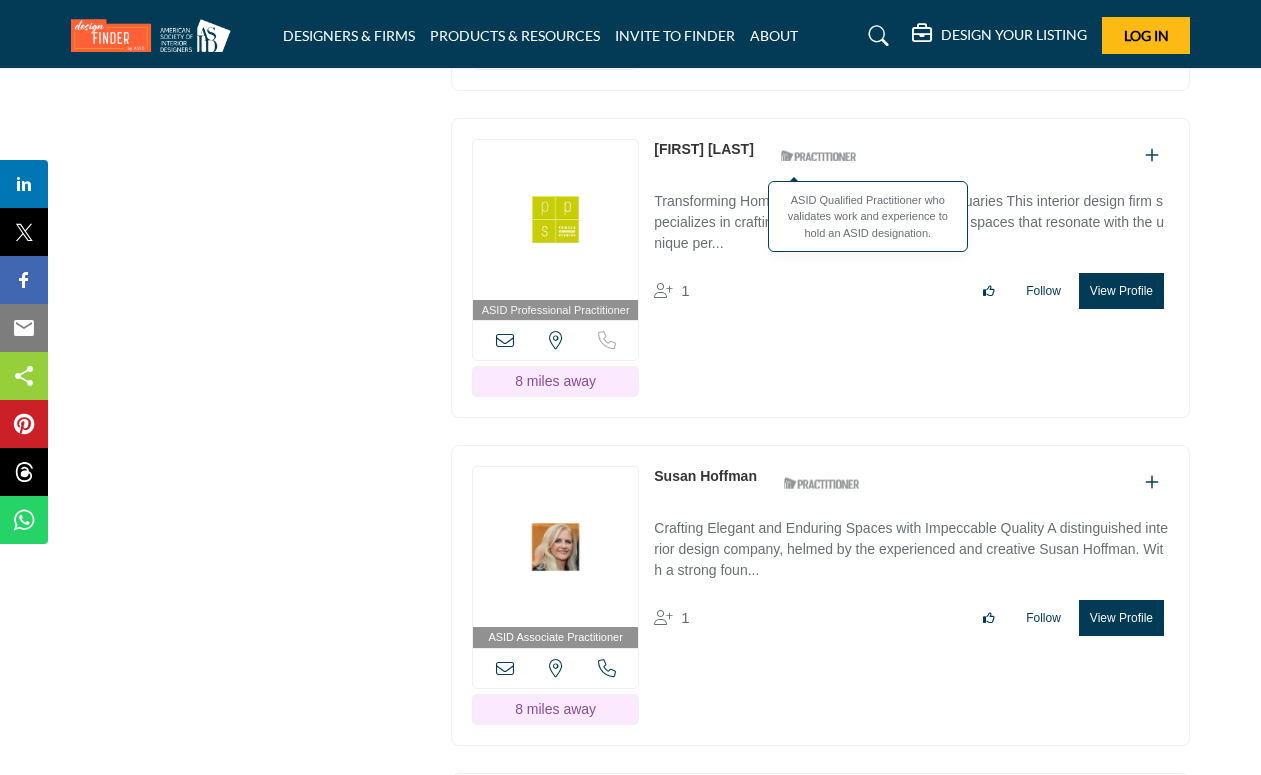 drag, startPoint x: 647, startPoint y: 133, endPoint x: 783, endPoint y: 136, distance: 136.03308 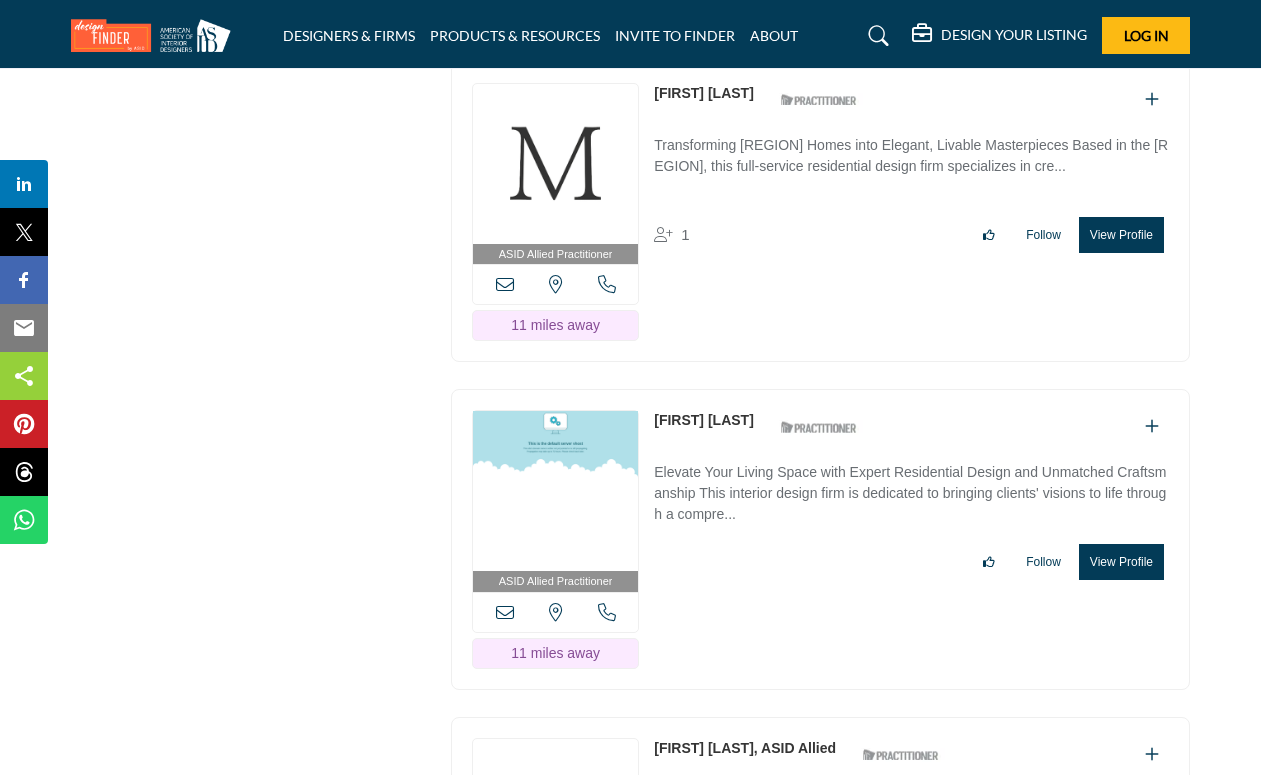 scroll, scrollTop: 5444, scrollLeft: 0, axis: vertical 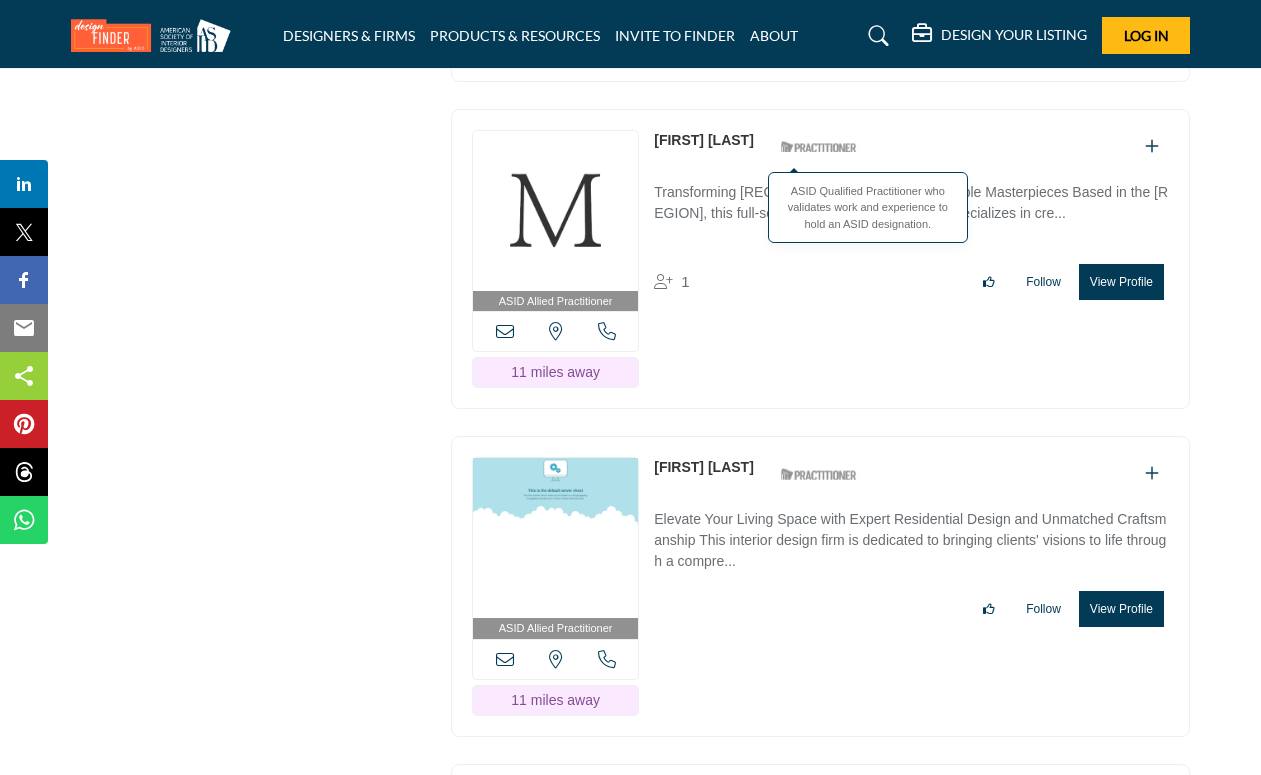 drag, startPoint x: 647, startPoint y: 114, endPoint x: 782, endPoint y: 114, distance: 135 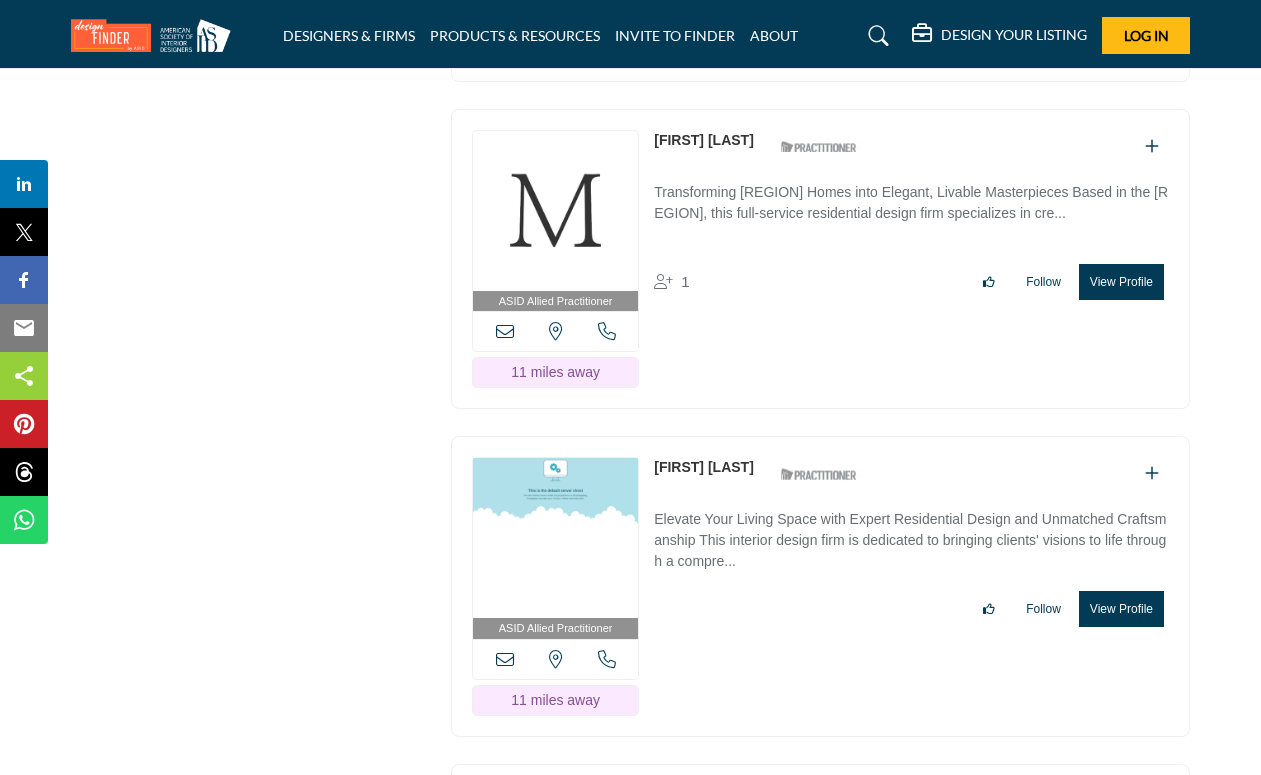 copy on "[FIRST] [LAST]" 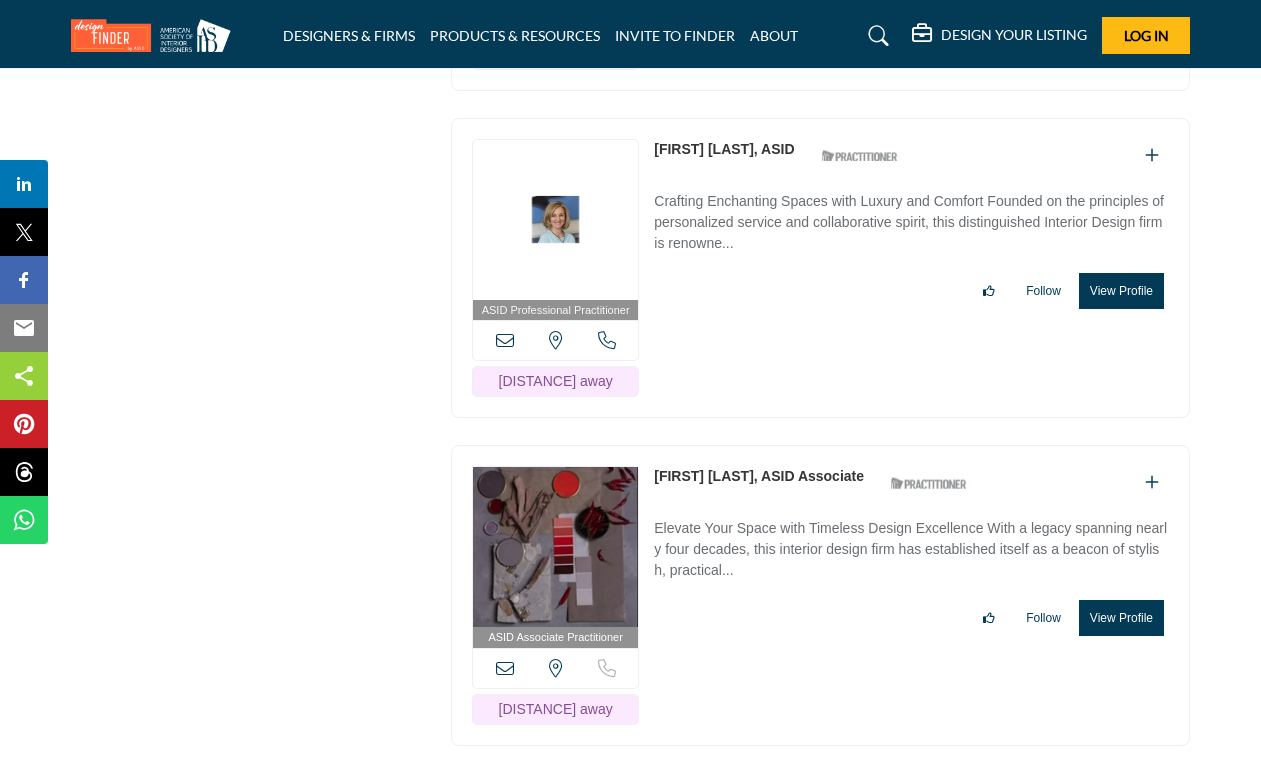 scroll, scrollTop: 6750, scrollLeft: 0, axis: vertical 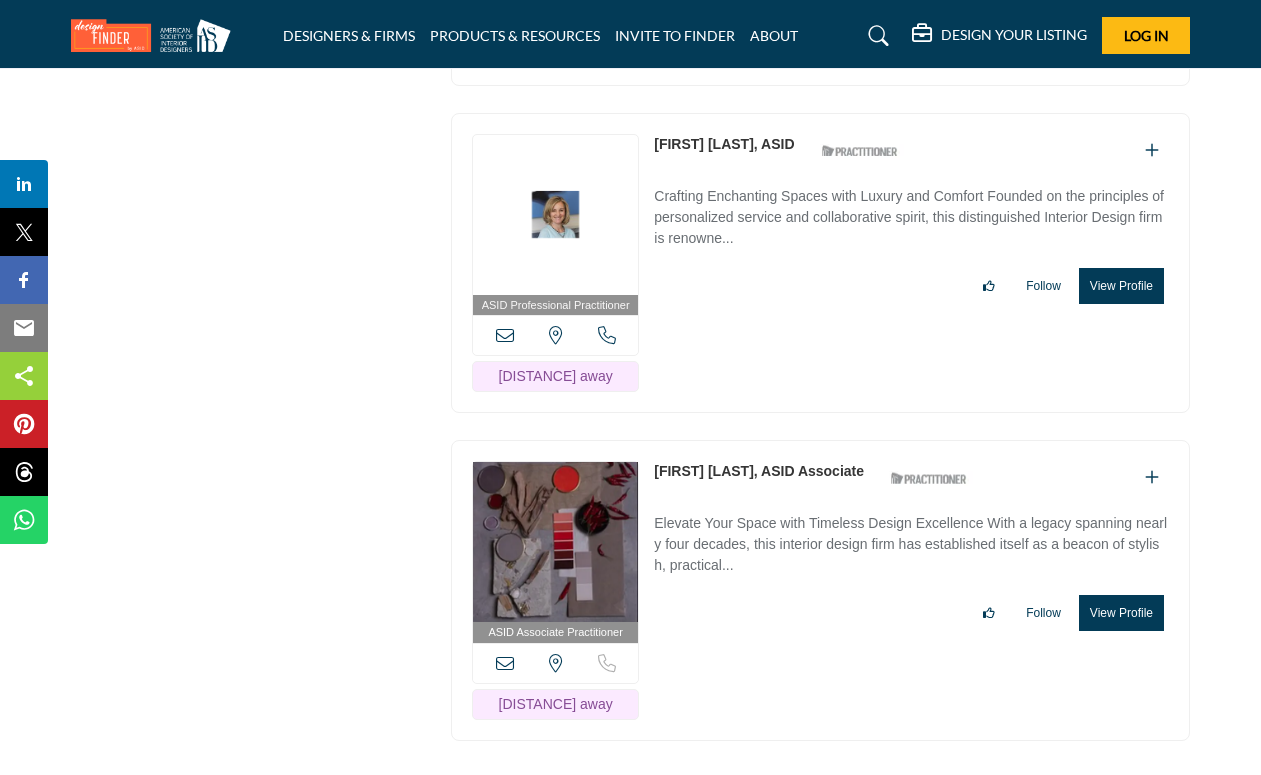 drag, startPoint x: 650, startPoint y: 114, endPoint x: 761, endPoint y: 123, distance: 111.364265 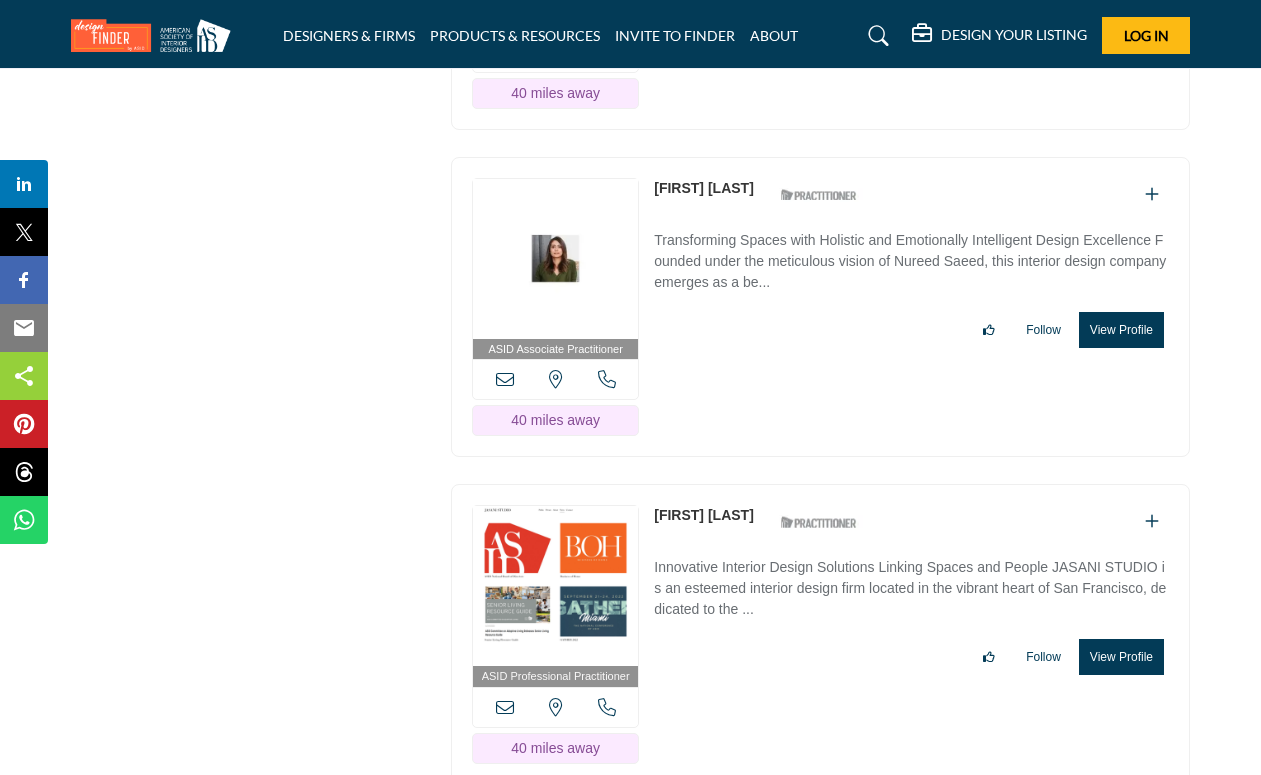 scroll, scrollTop: 16211, scrollLeft: 0, axis: vertical 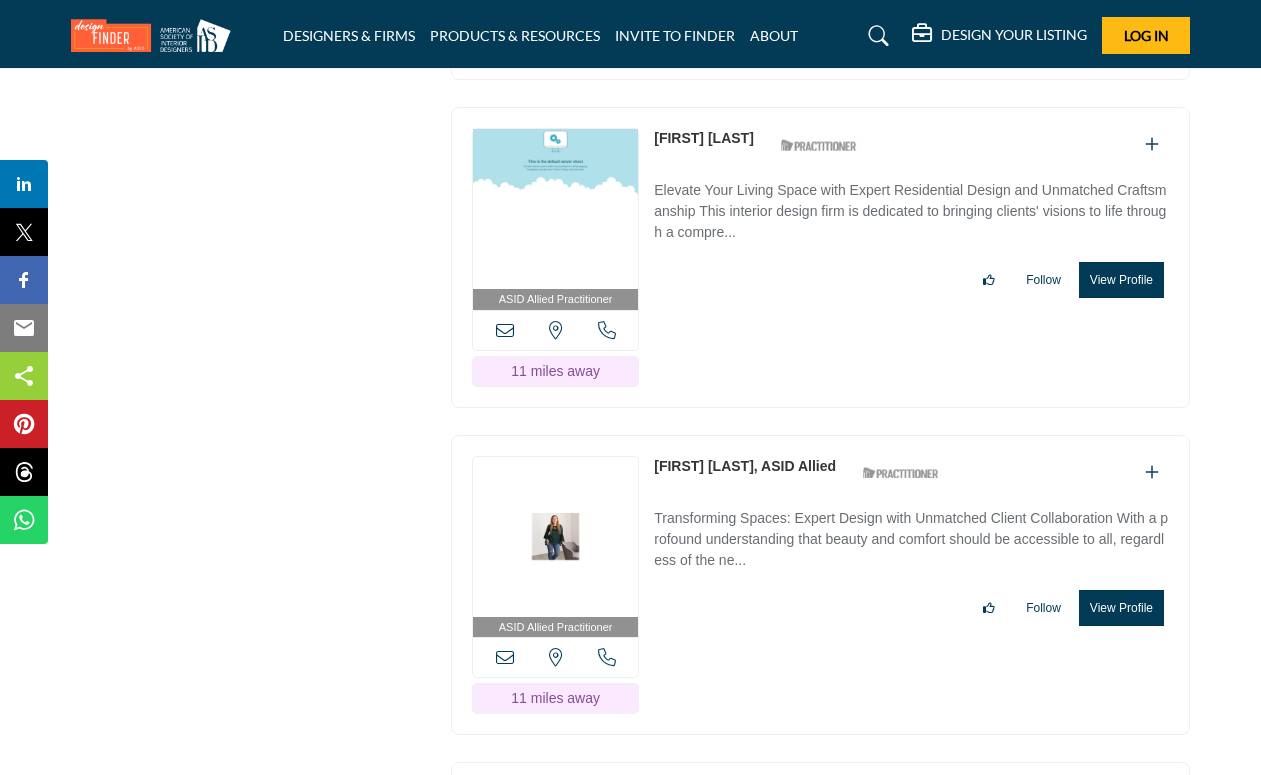drag, startPoint x: 644, startPoint y: 443, endPoint x: 773, endPoint y: 438, distance: 129.09686 